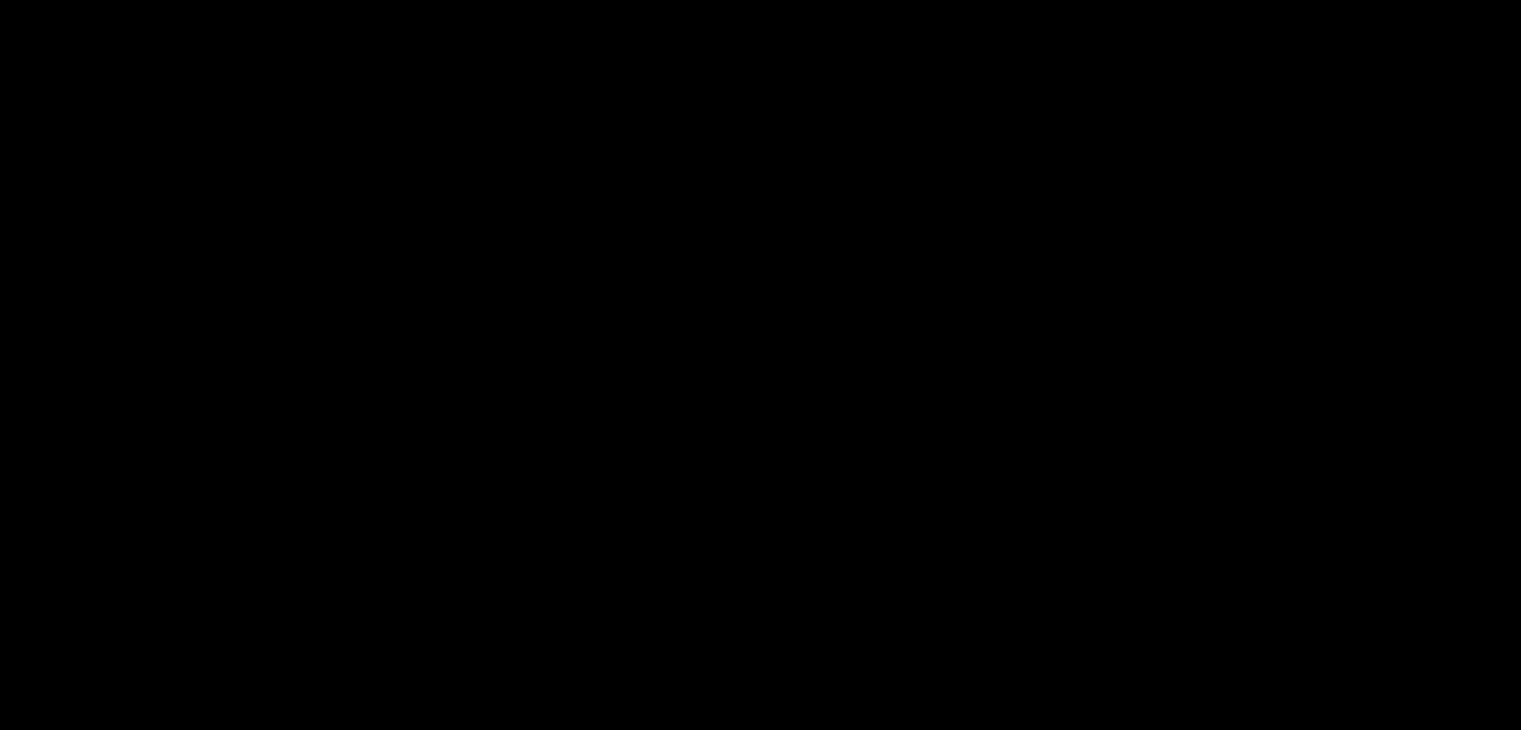 scroll, scrollTop: 0, scrollLeft: 0, axis: both 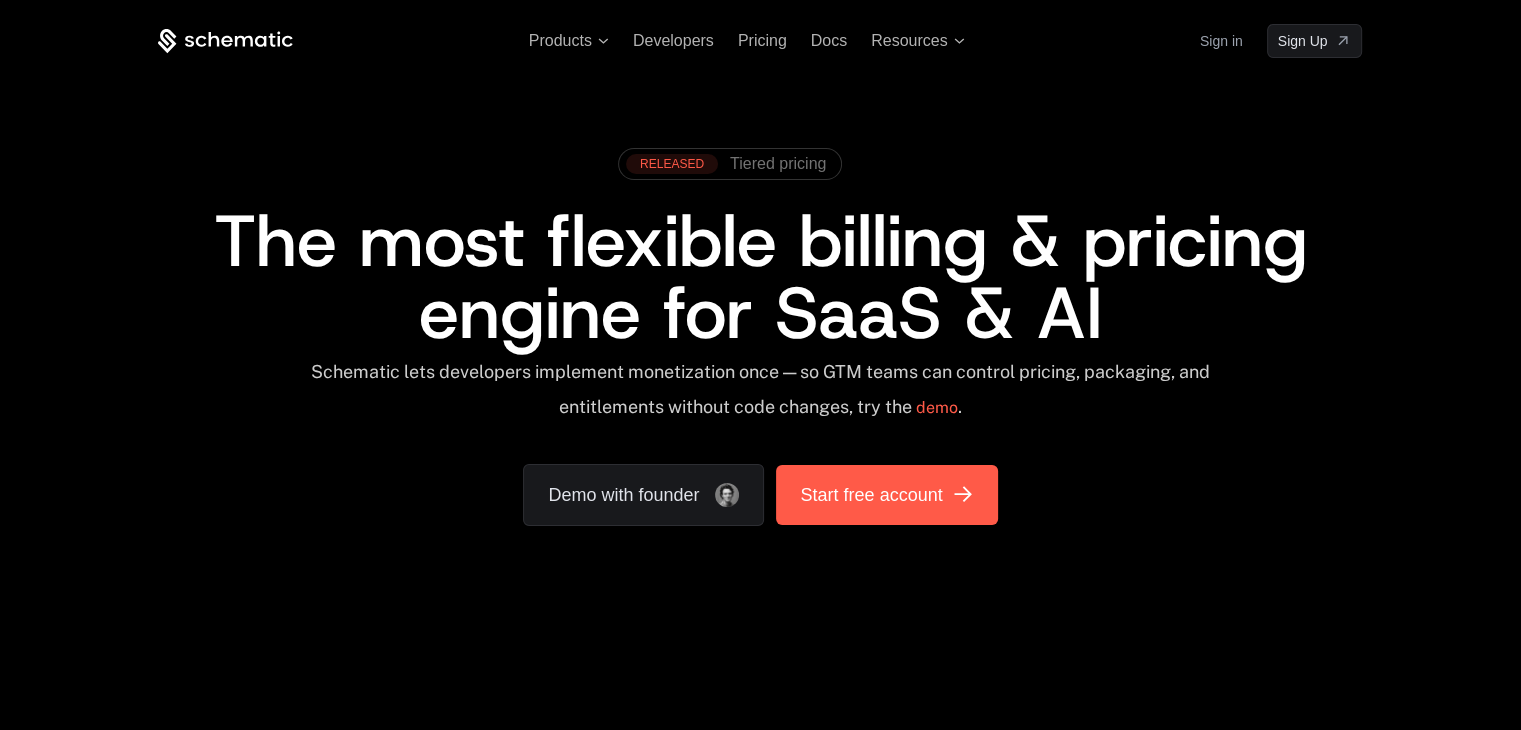 click on "Start free account" at bounding box center [886, 495] 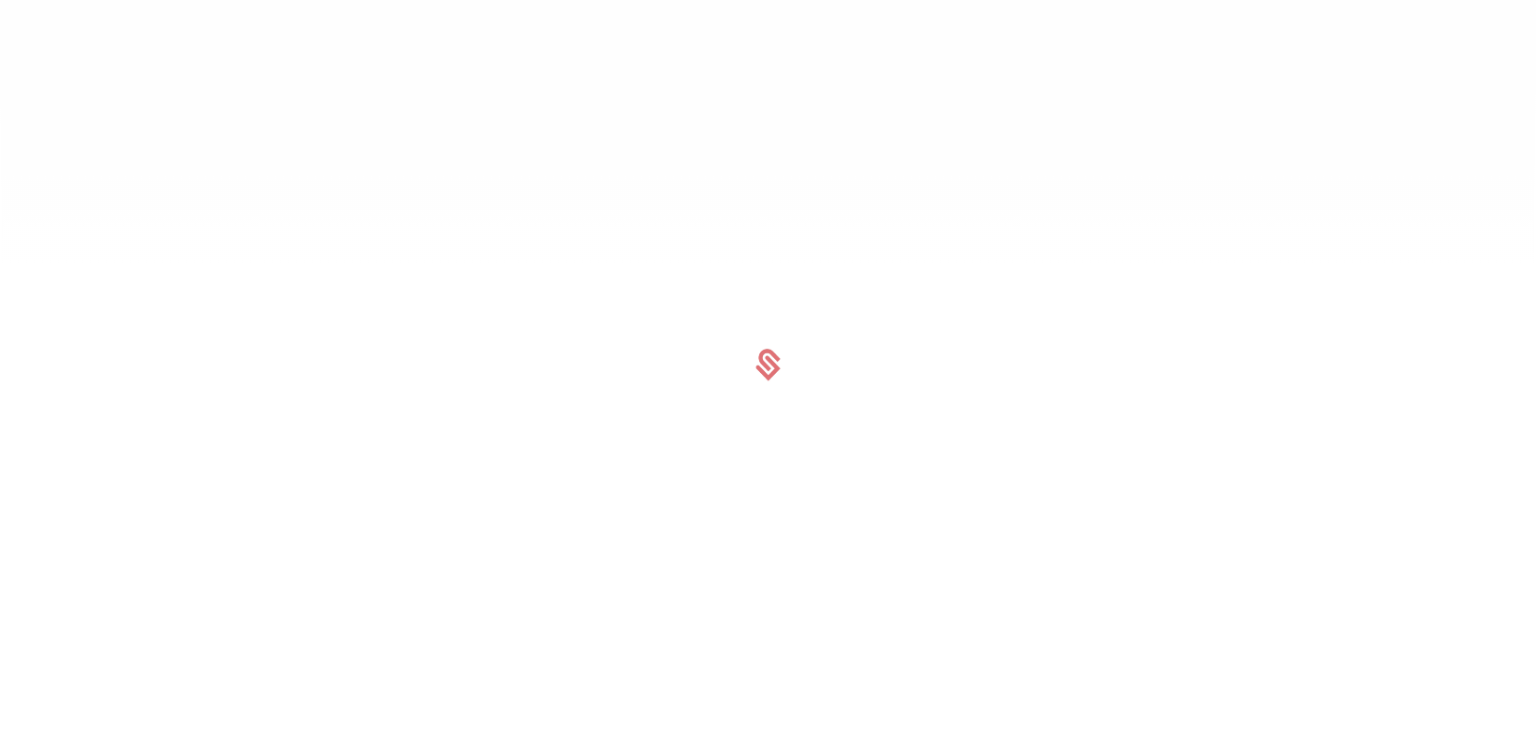 scroll, scrollTop: 0, scrollLeft: 0, axis: both 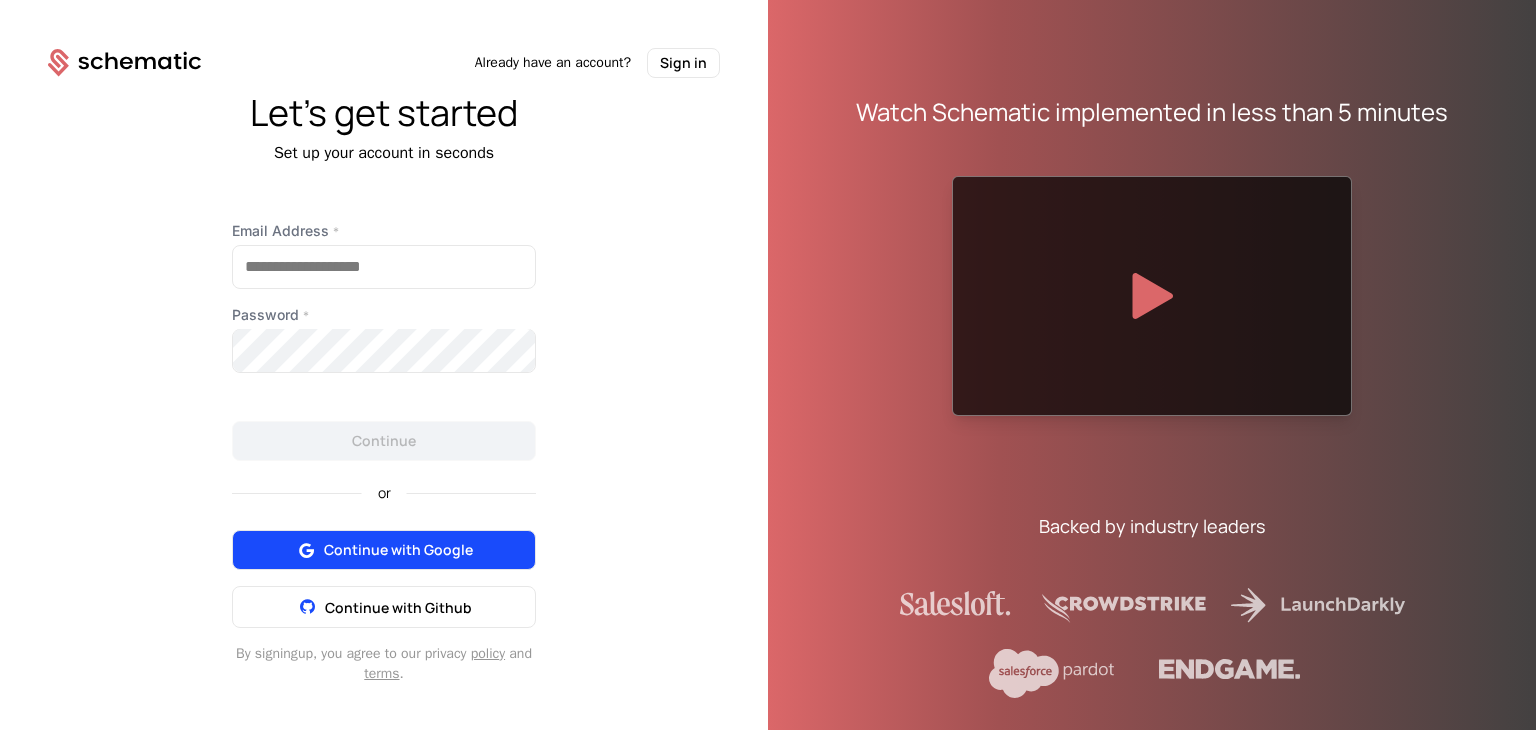 click on "Continue with Google" at bounding box center (398, 550) 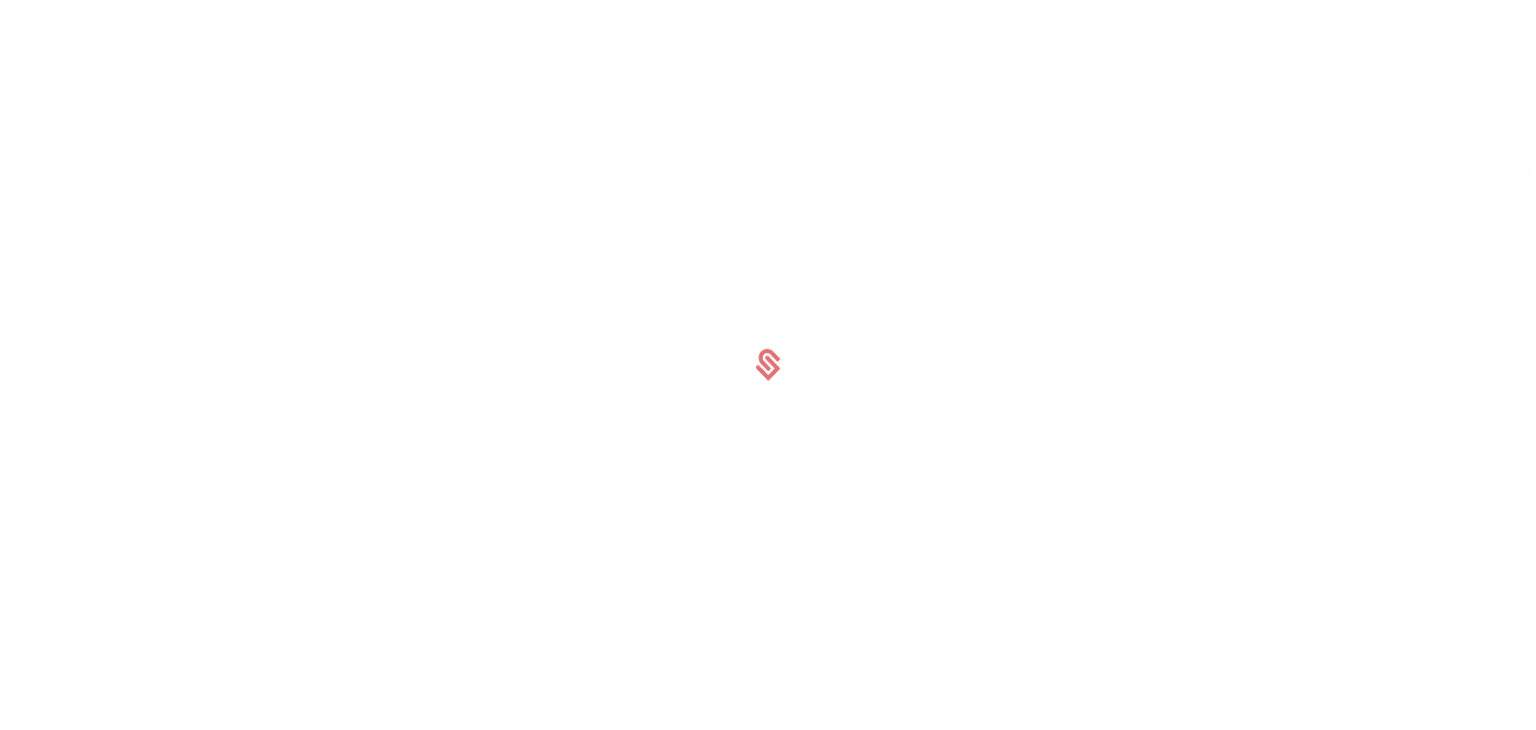 scroll, scrollTop: 0, scrollLeft: 0, axis: both 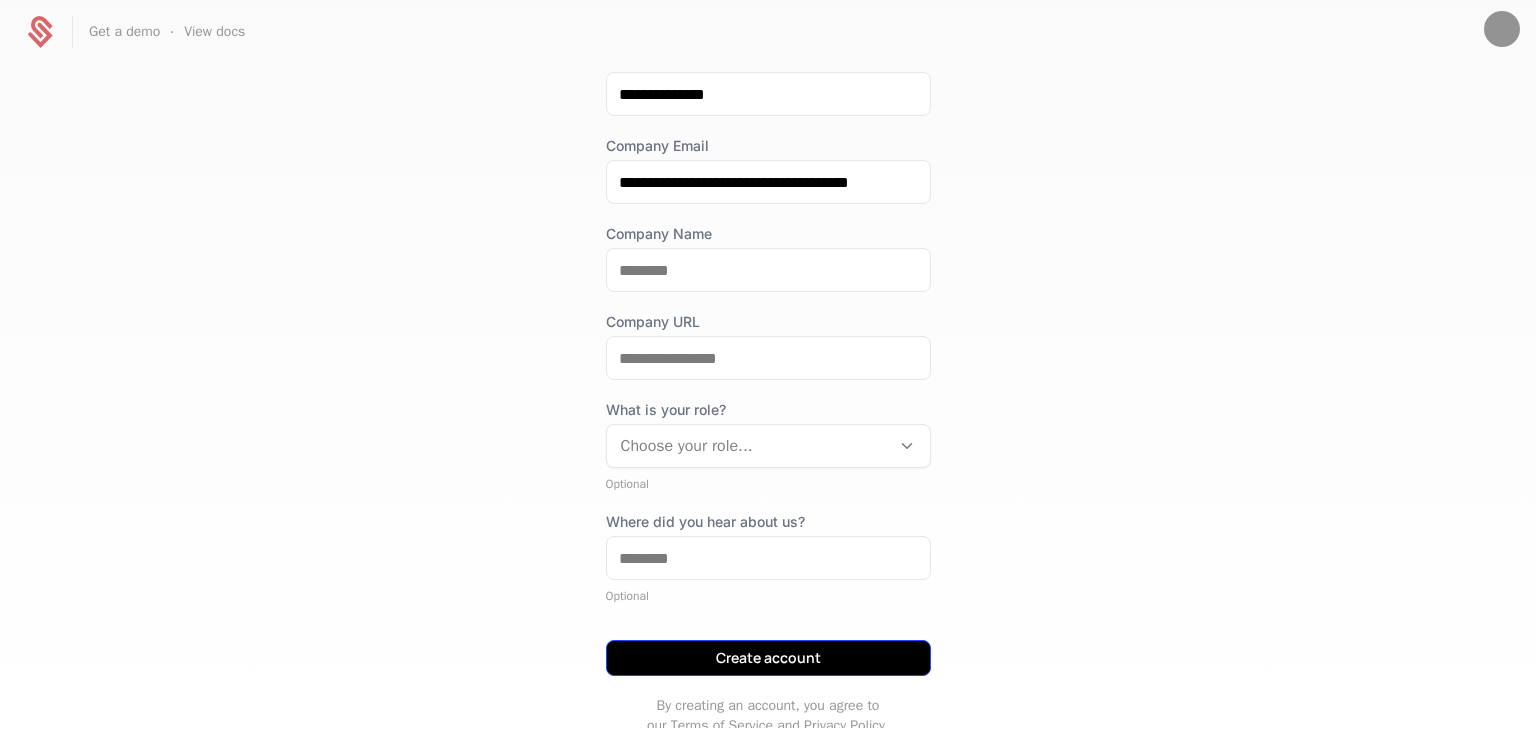 click on "Create account" at bounding box center (768, 658) 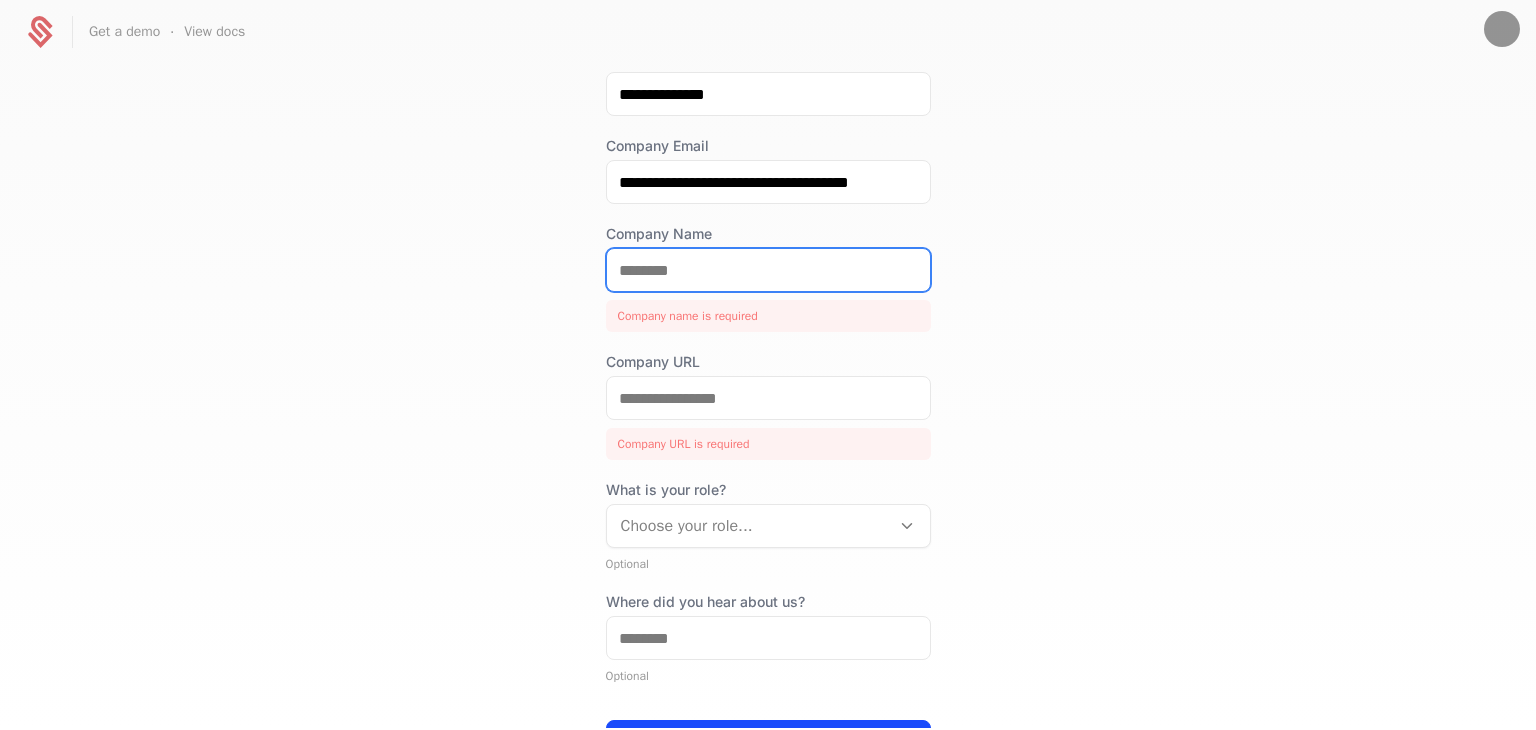 click on "Company Name" at bounding box center (768, 270) 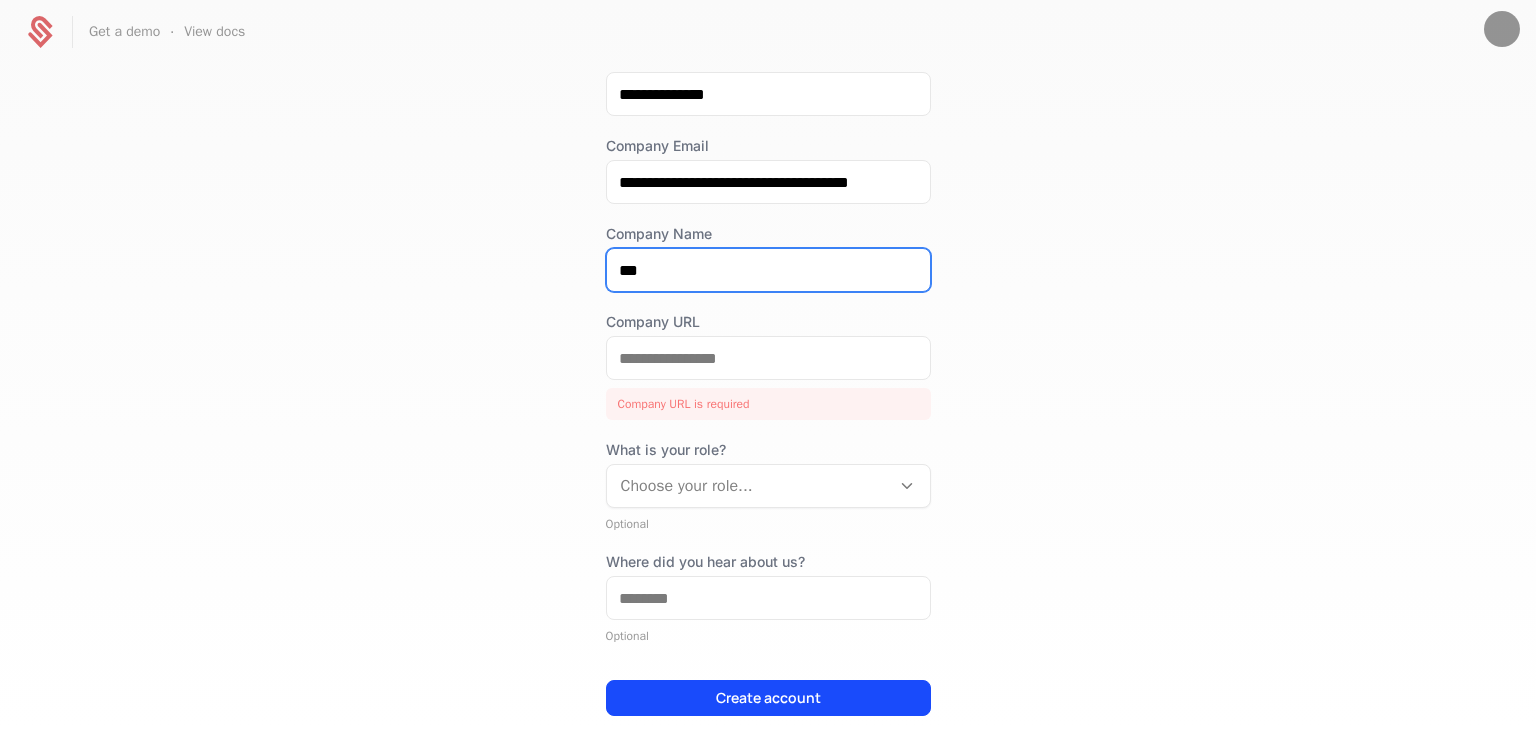 type on "***" 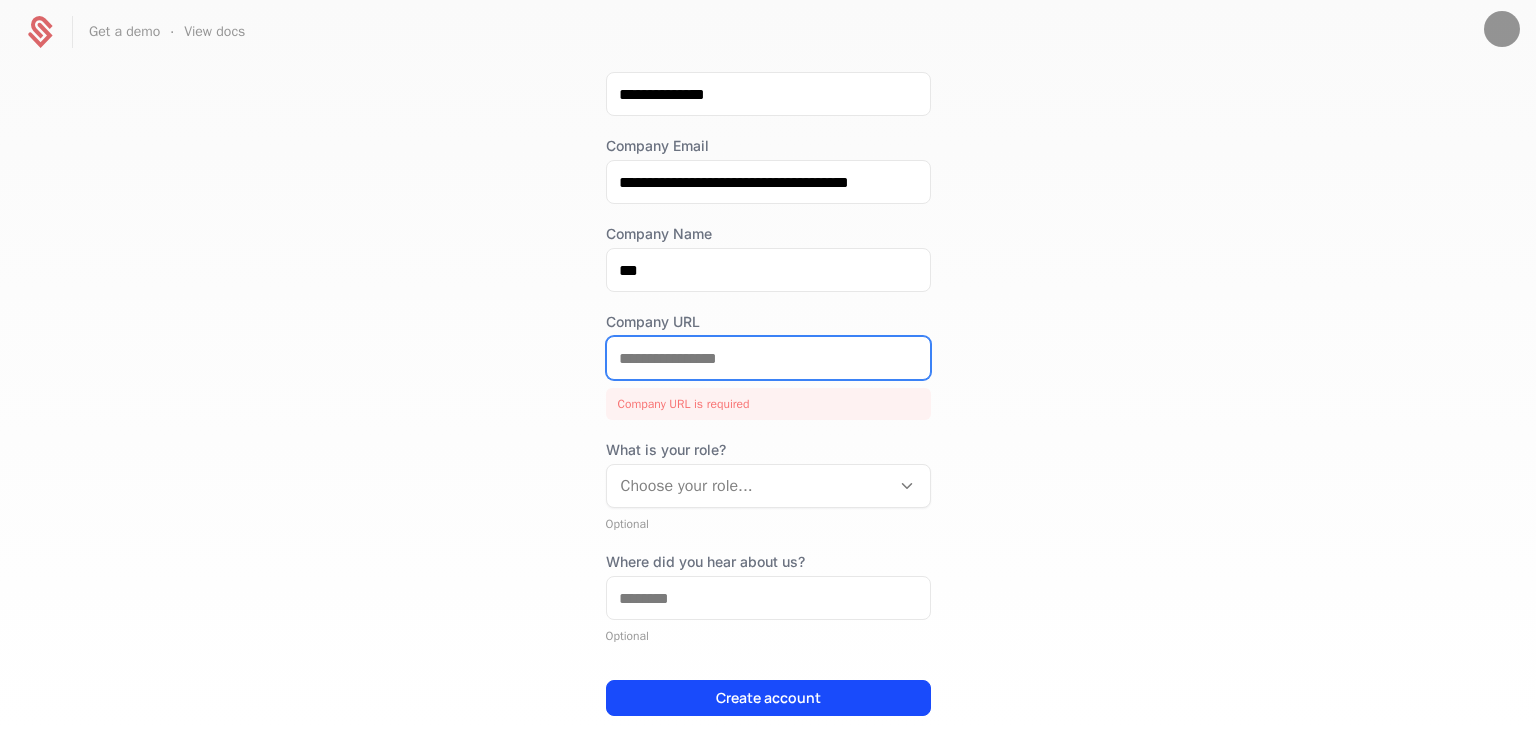 click on "Company URL" at bounding box center [768, 358] 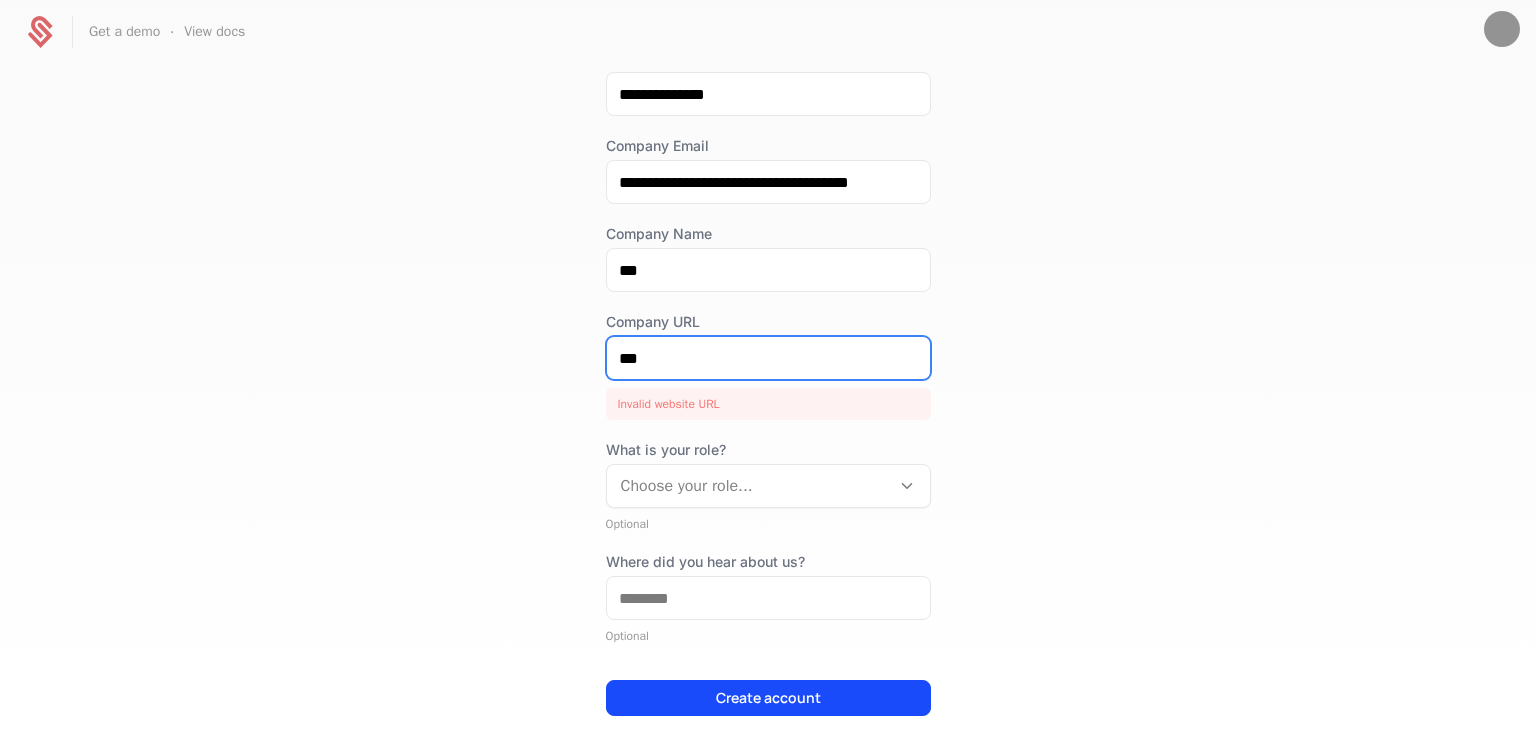 type on "***" 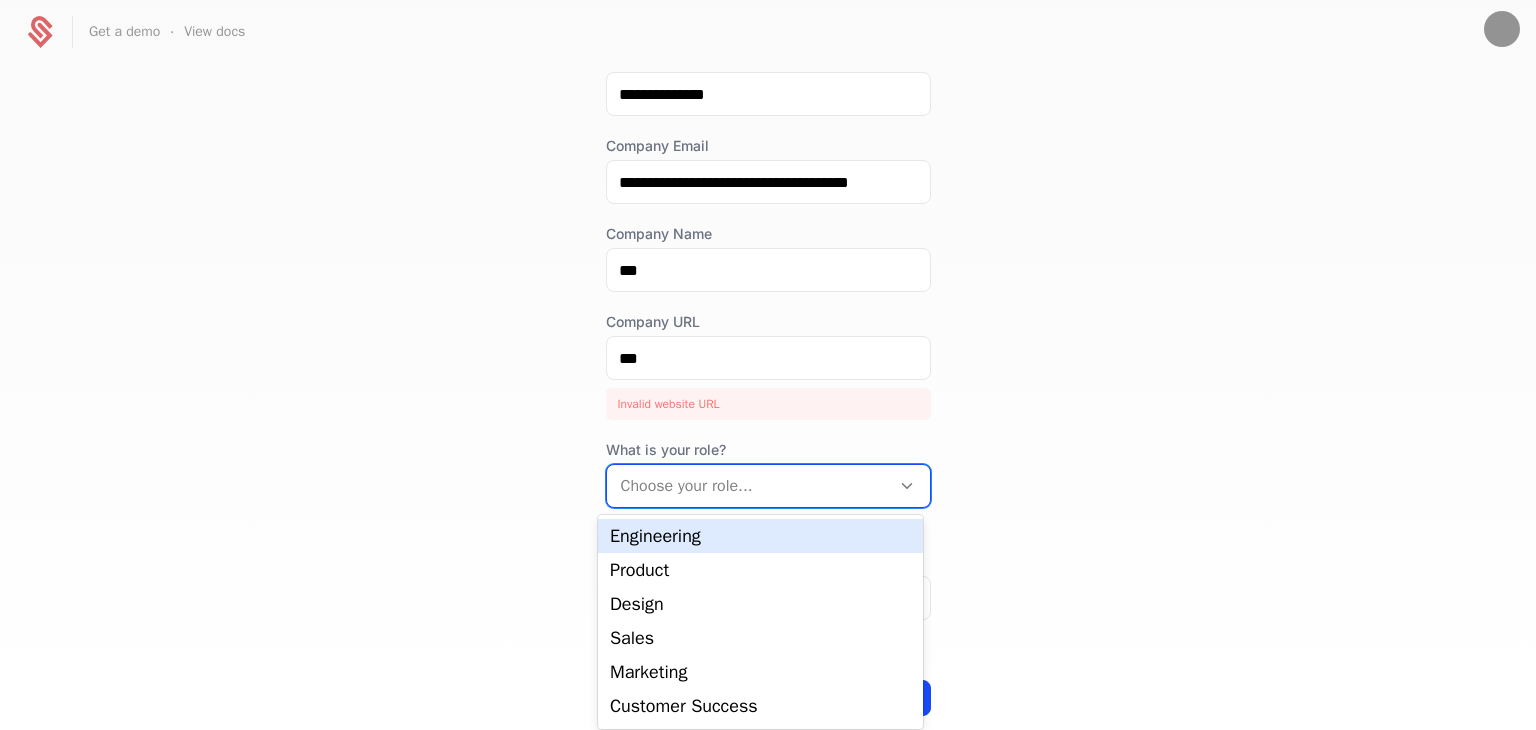 click at bounding box center [748, 486] 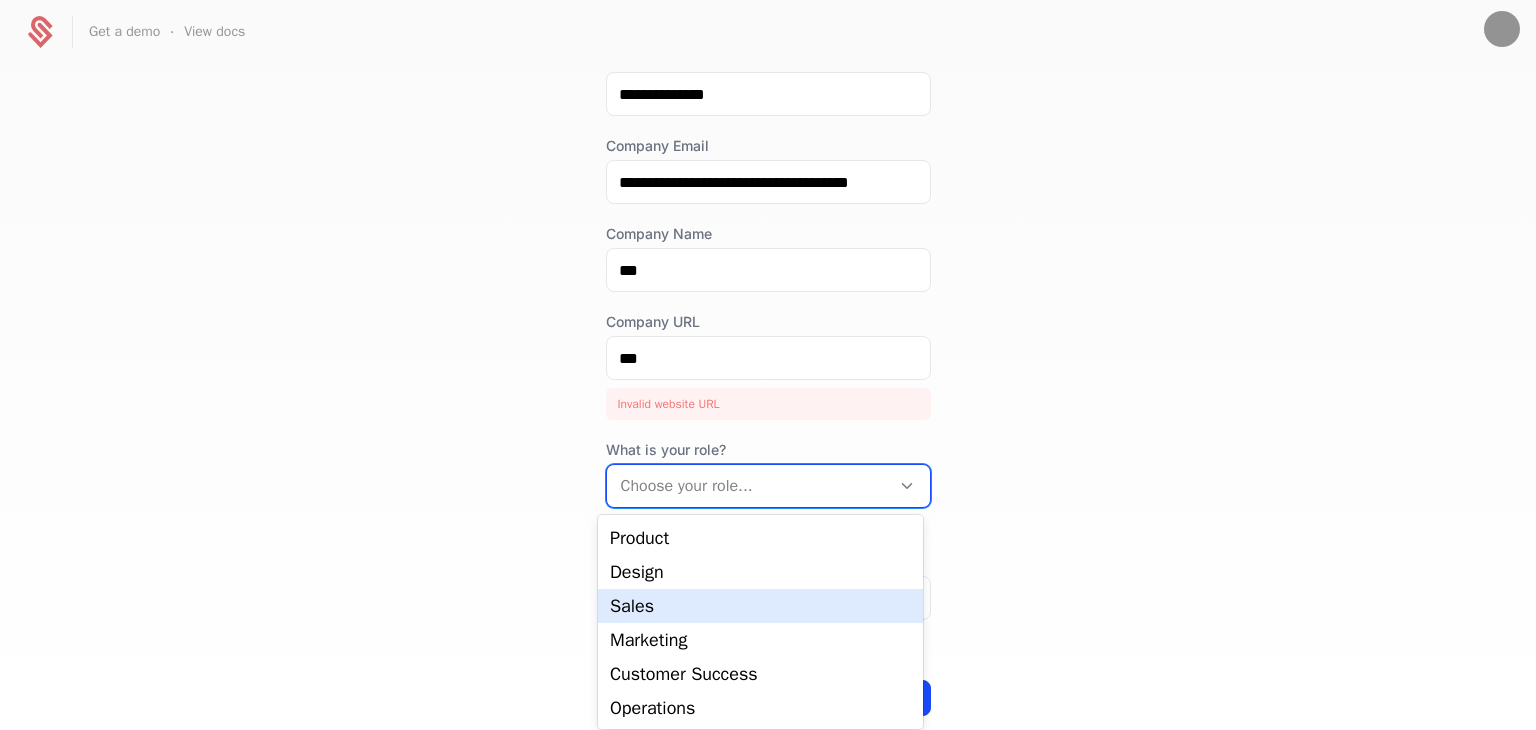 scroll, scrollTop: 0, scrollLeft: 0, axis: both 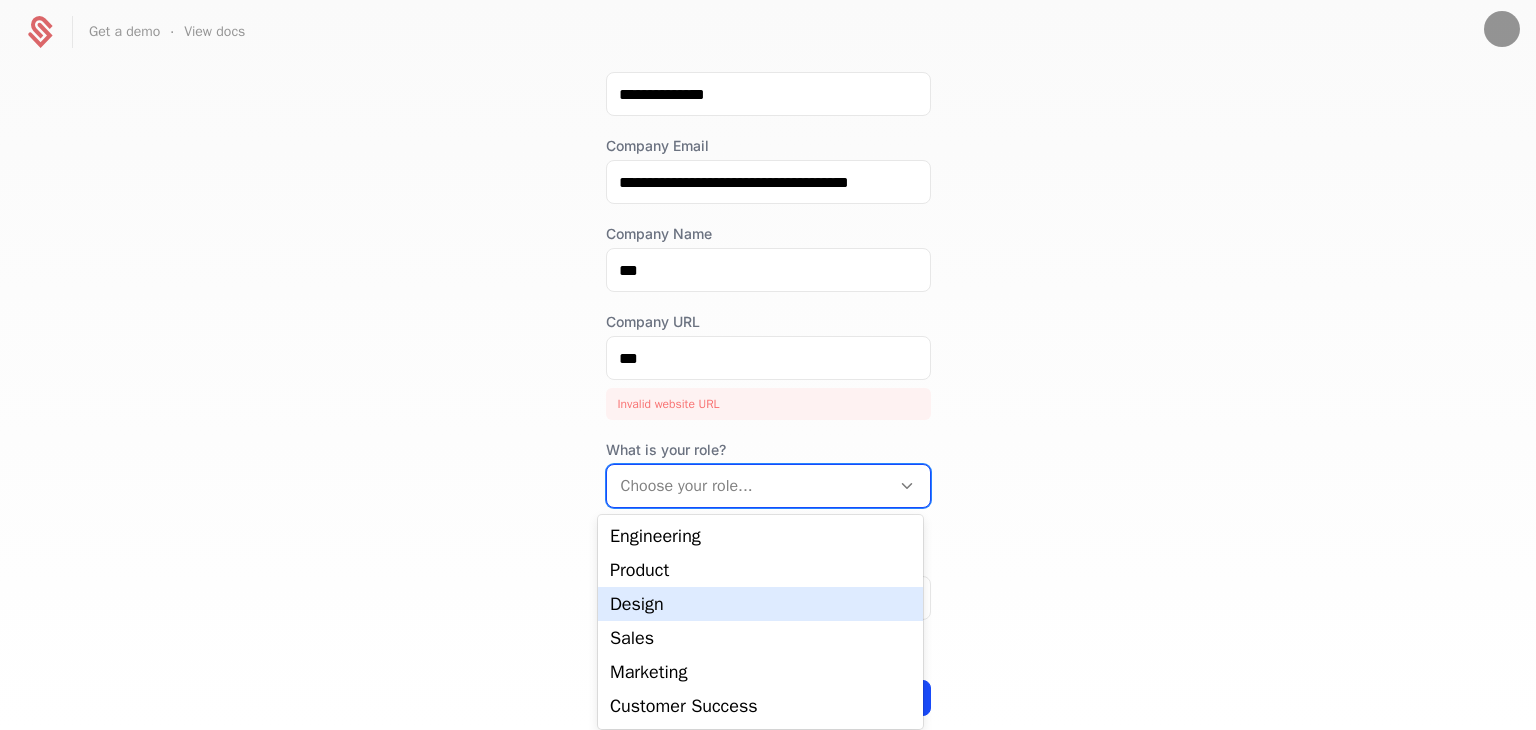 click on "Design" at bounding box center [760, 604] 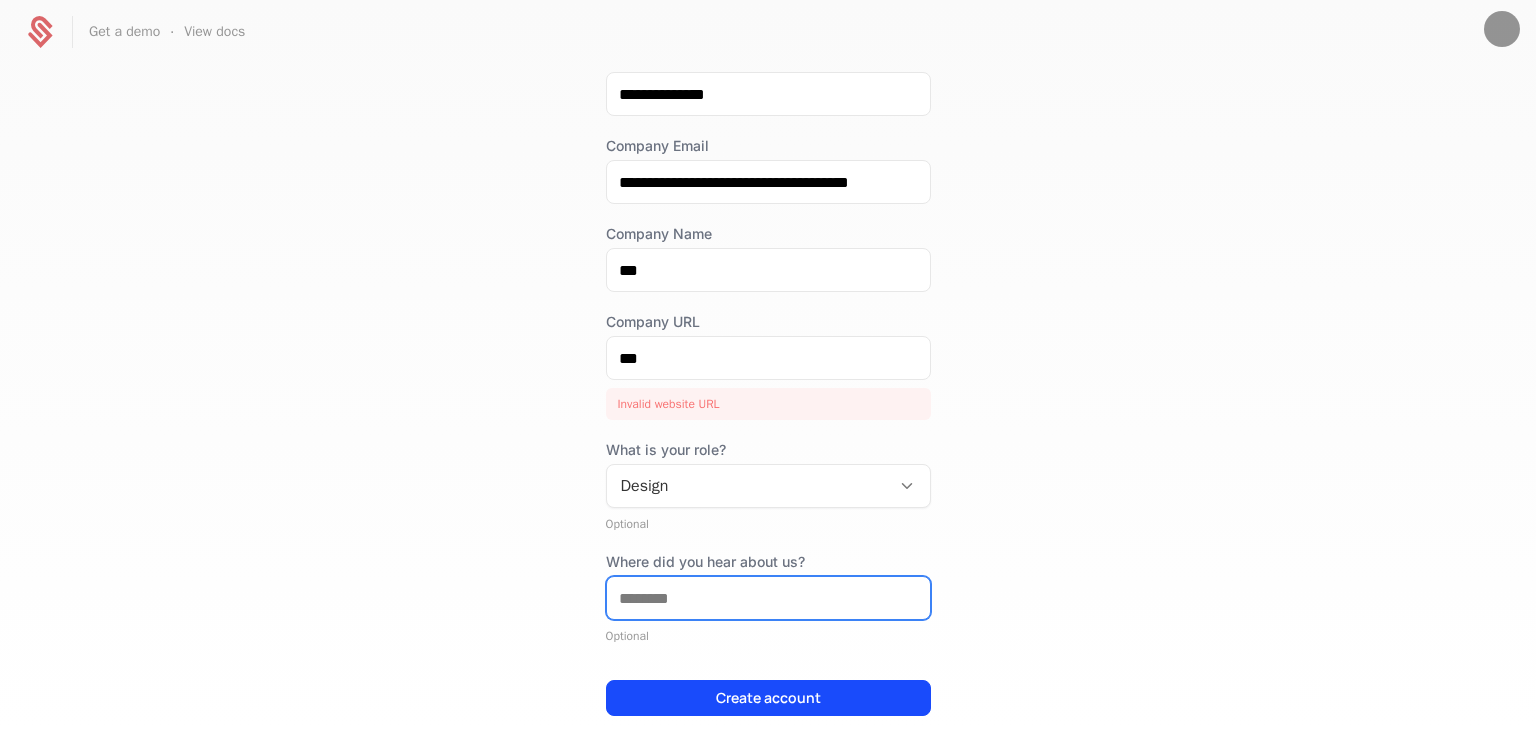 click on "Where did you hear about us?" at bounding box center (768, 598) 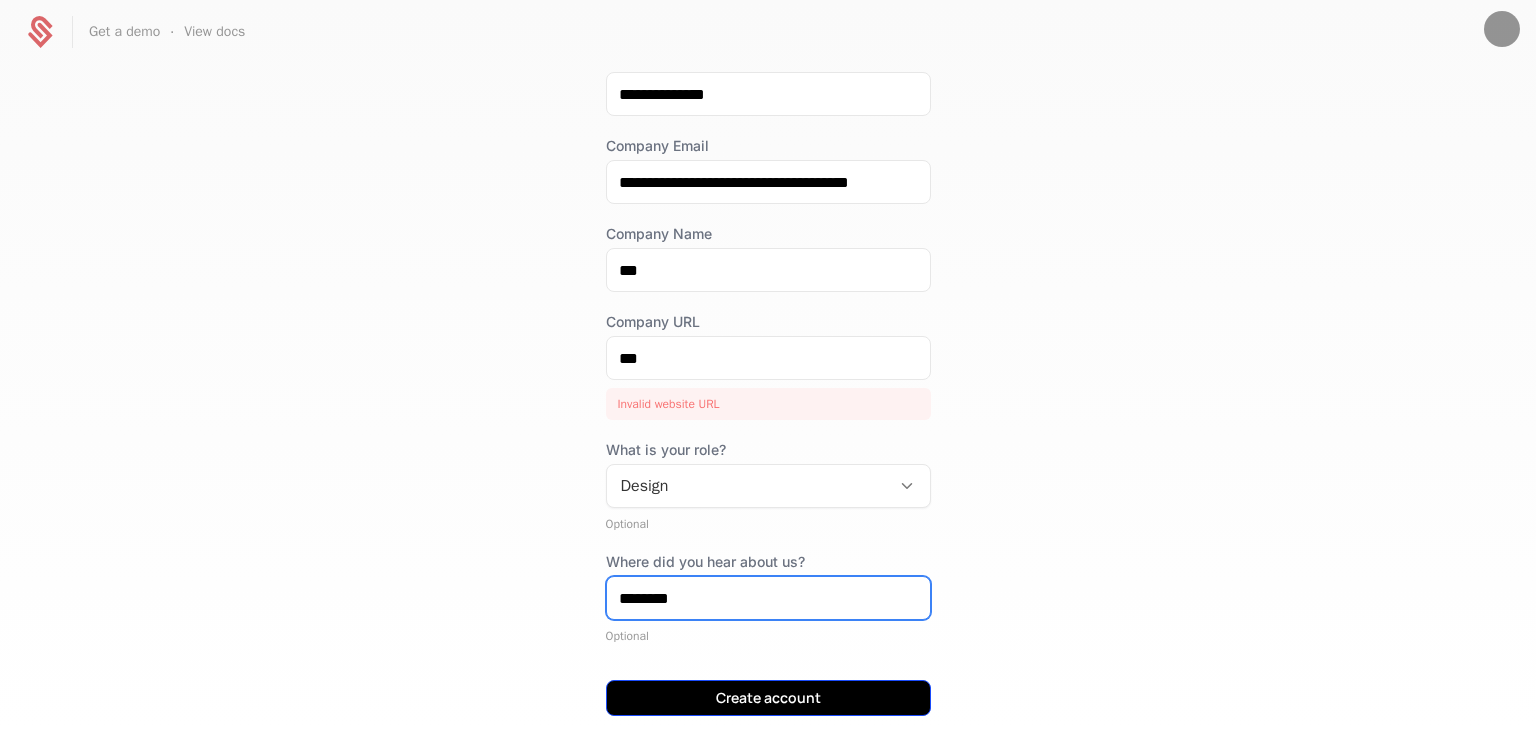 type on "********" 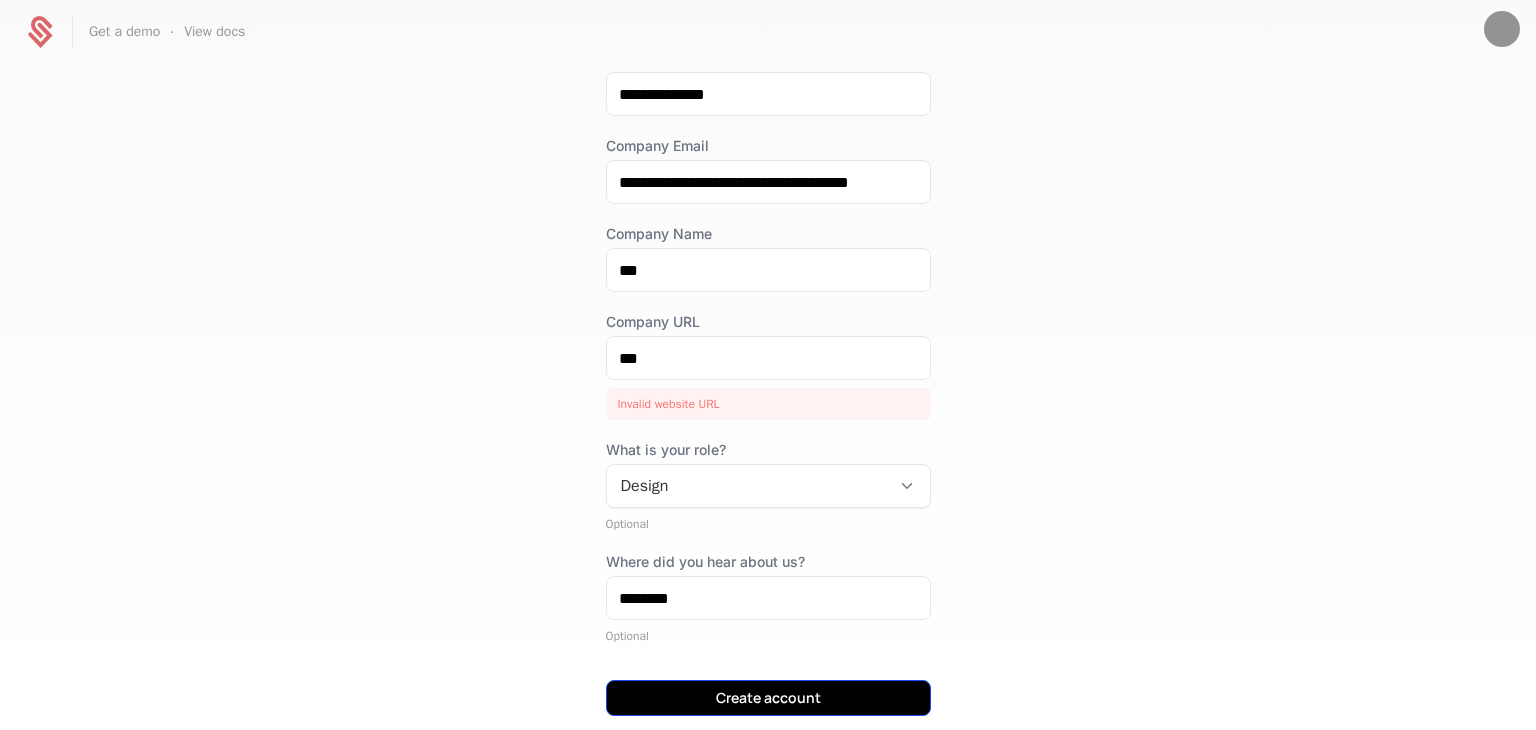 click on "Create account" at bounding box center (768, 698) 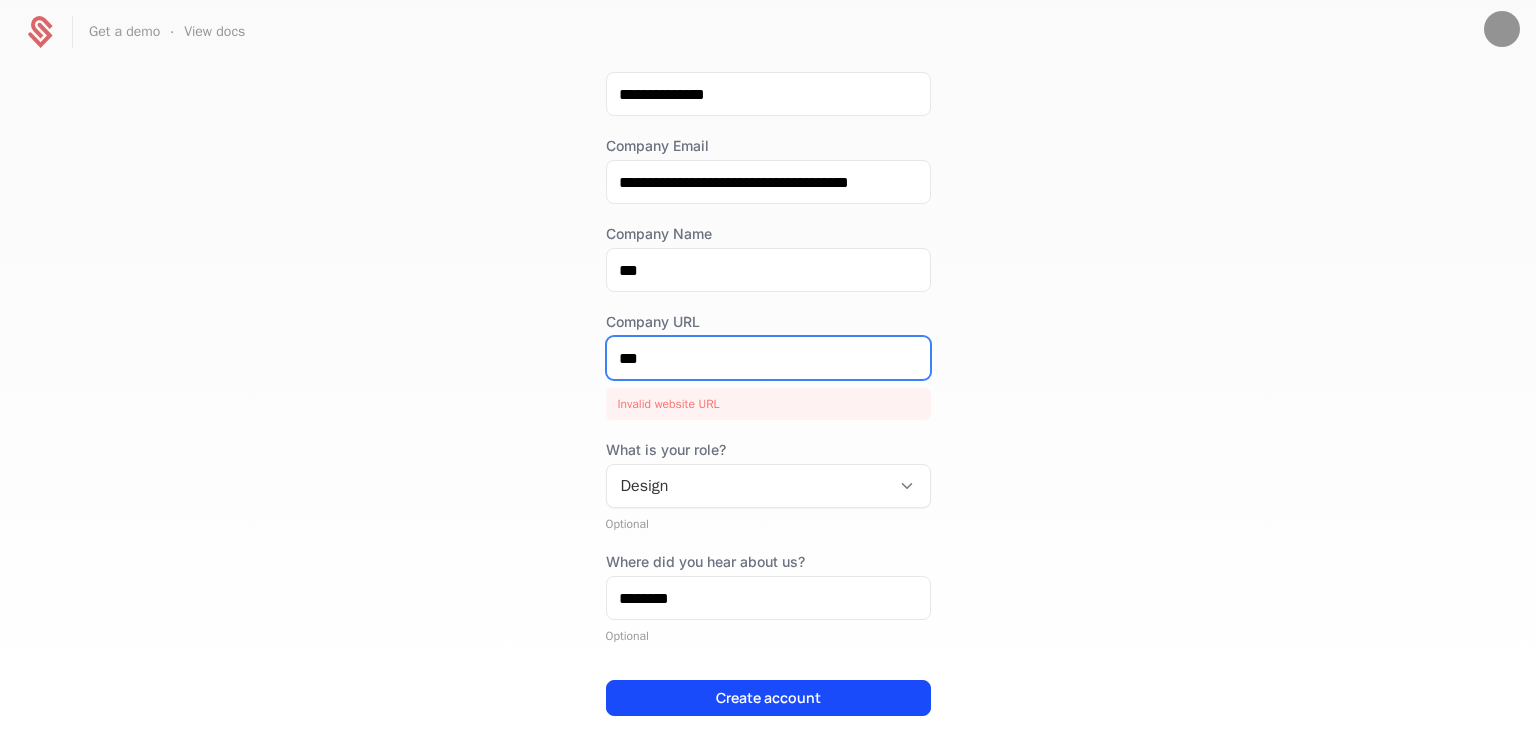 click on "***" at bounding box center (768, 358) 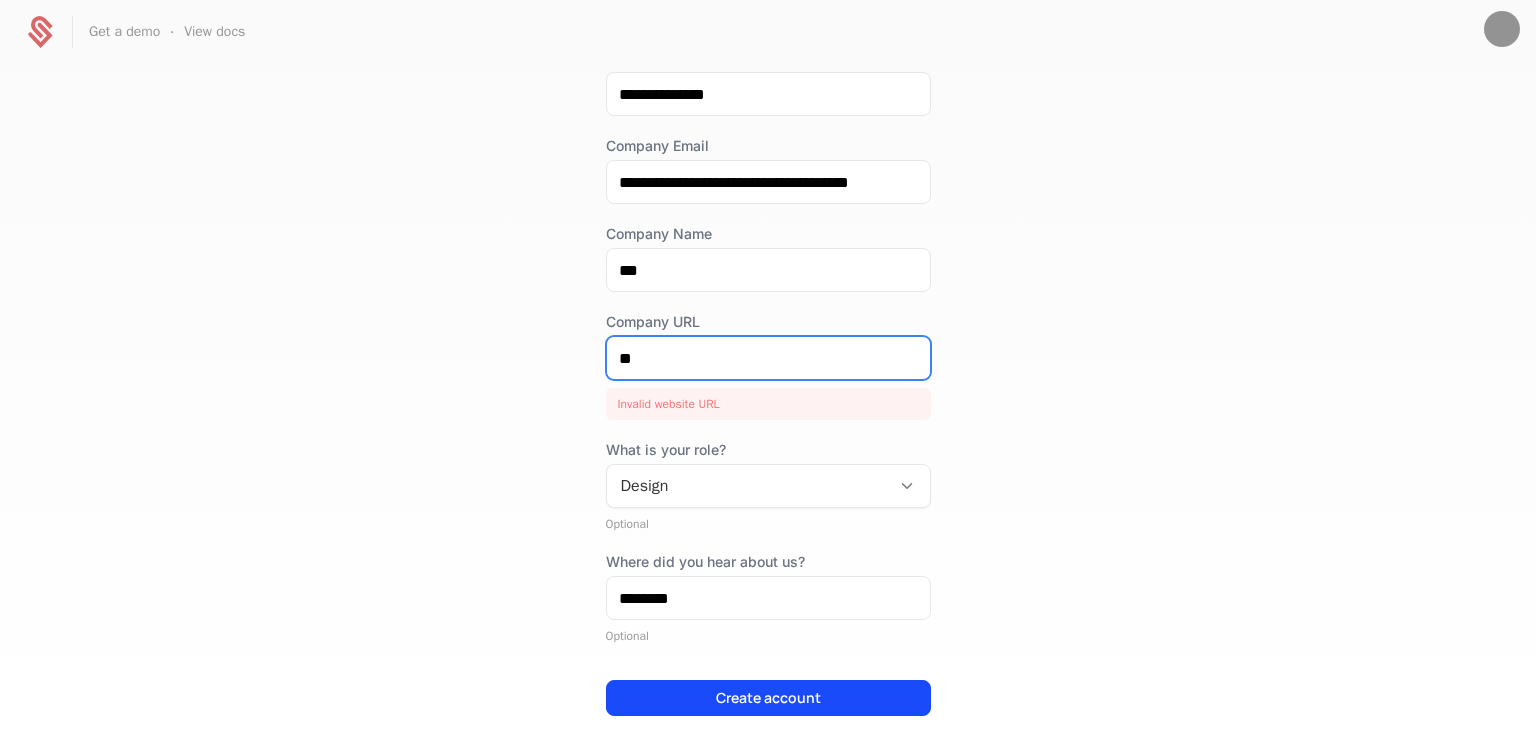 type on "*" 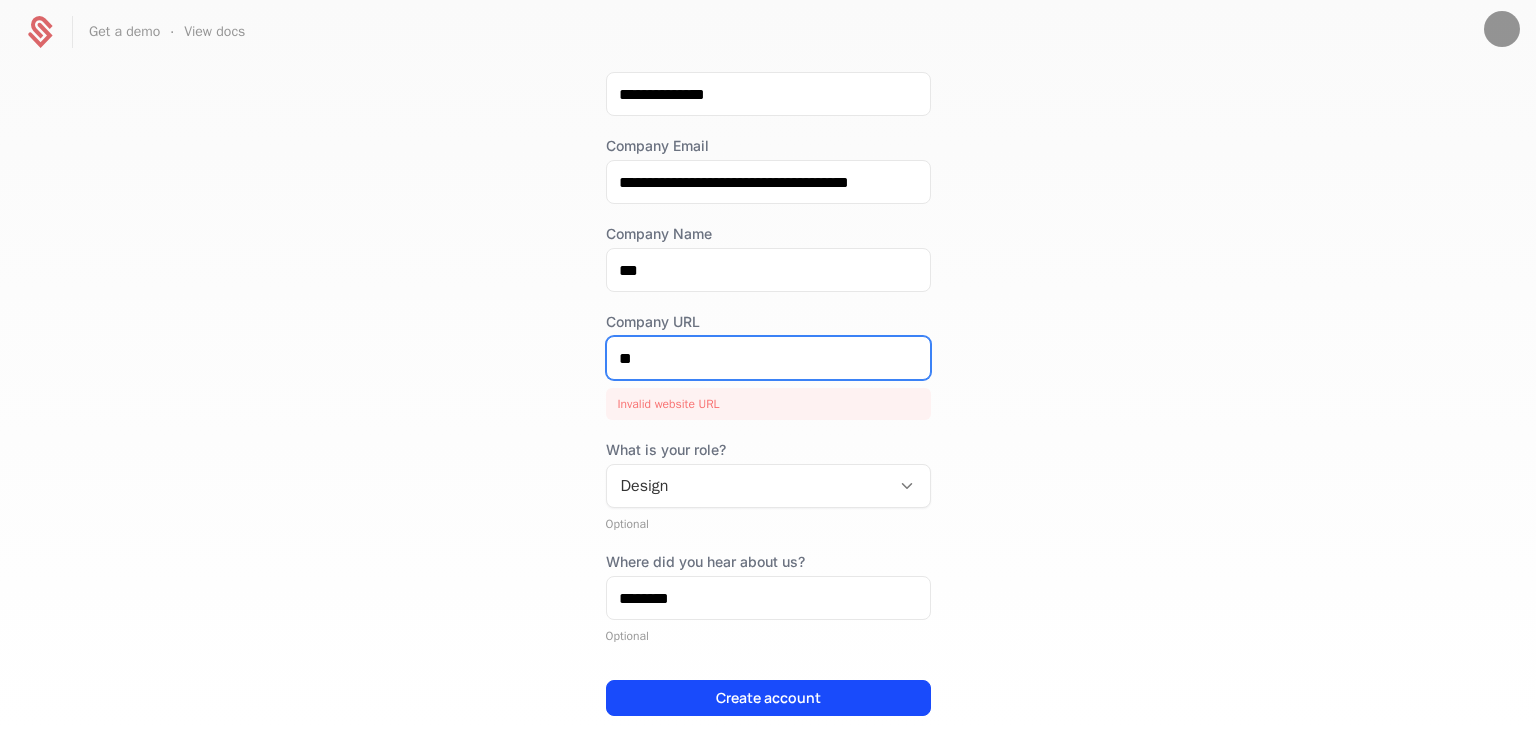 type on "*" 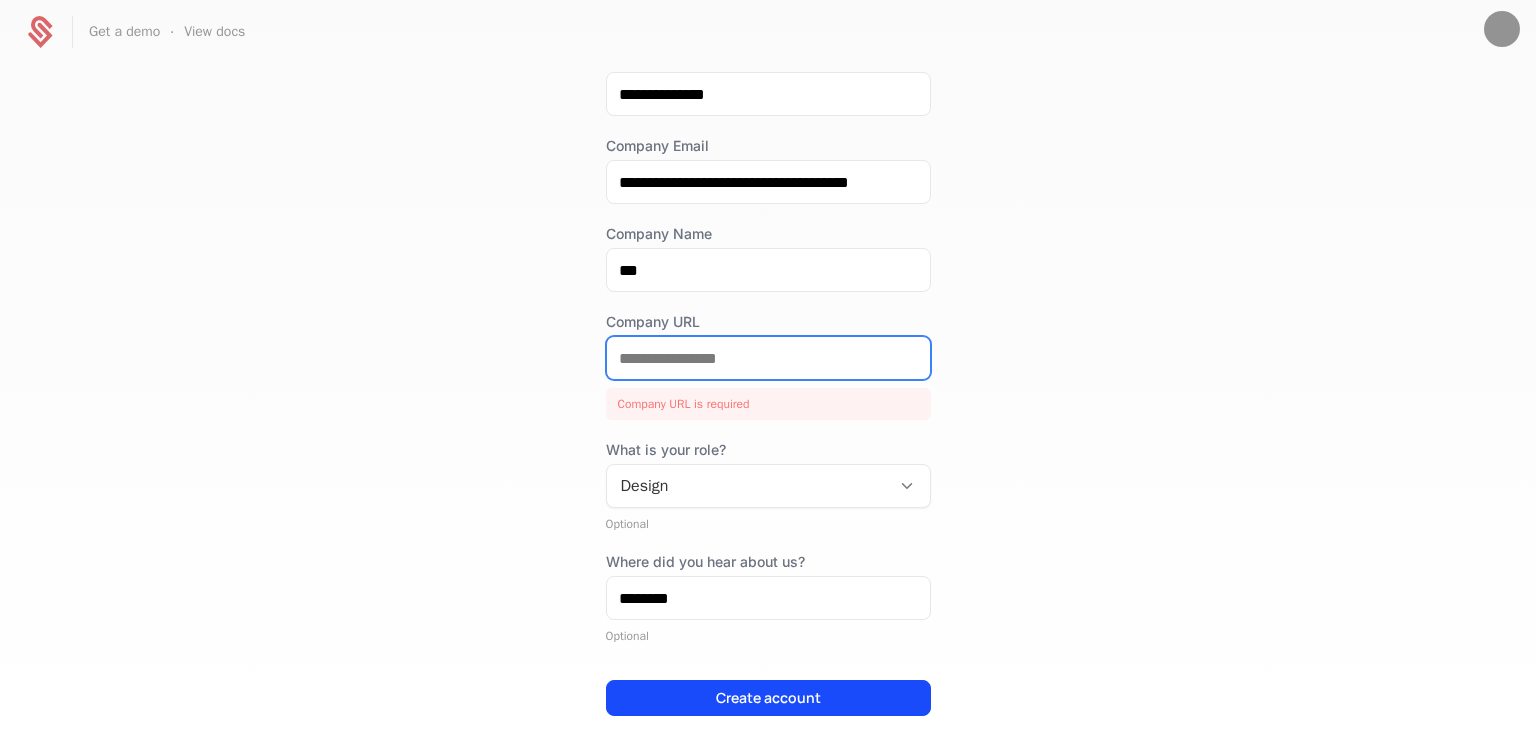 scroll, scrollTop: 260, scrollLeft: 0, axis: vertical 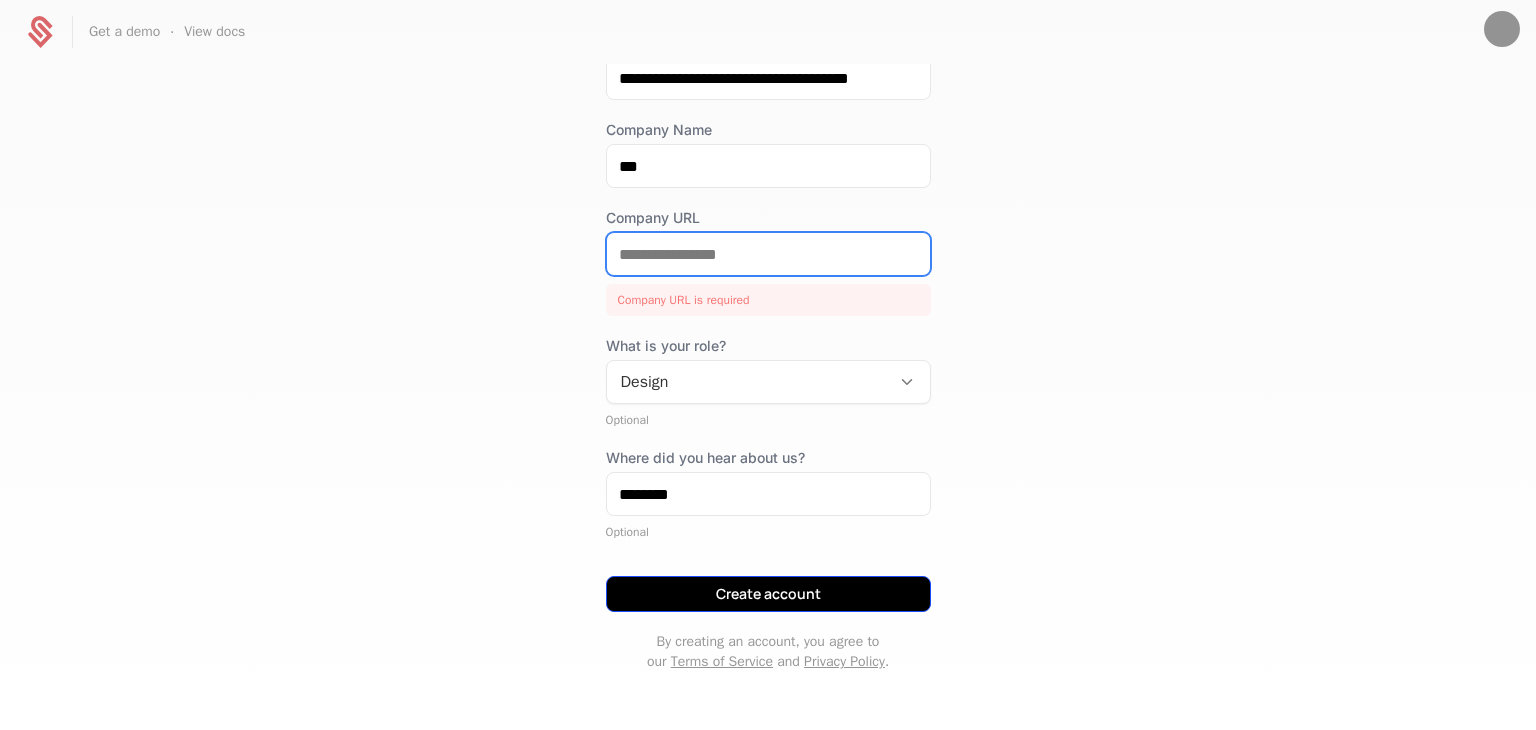 type 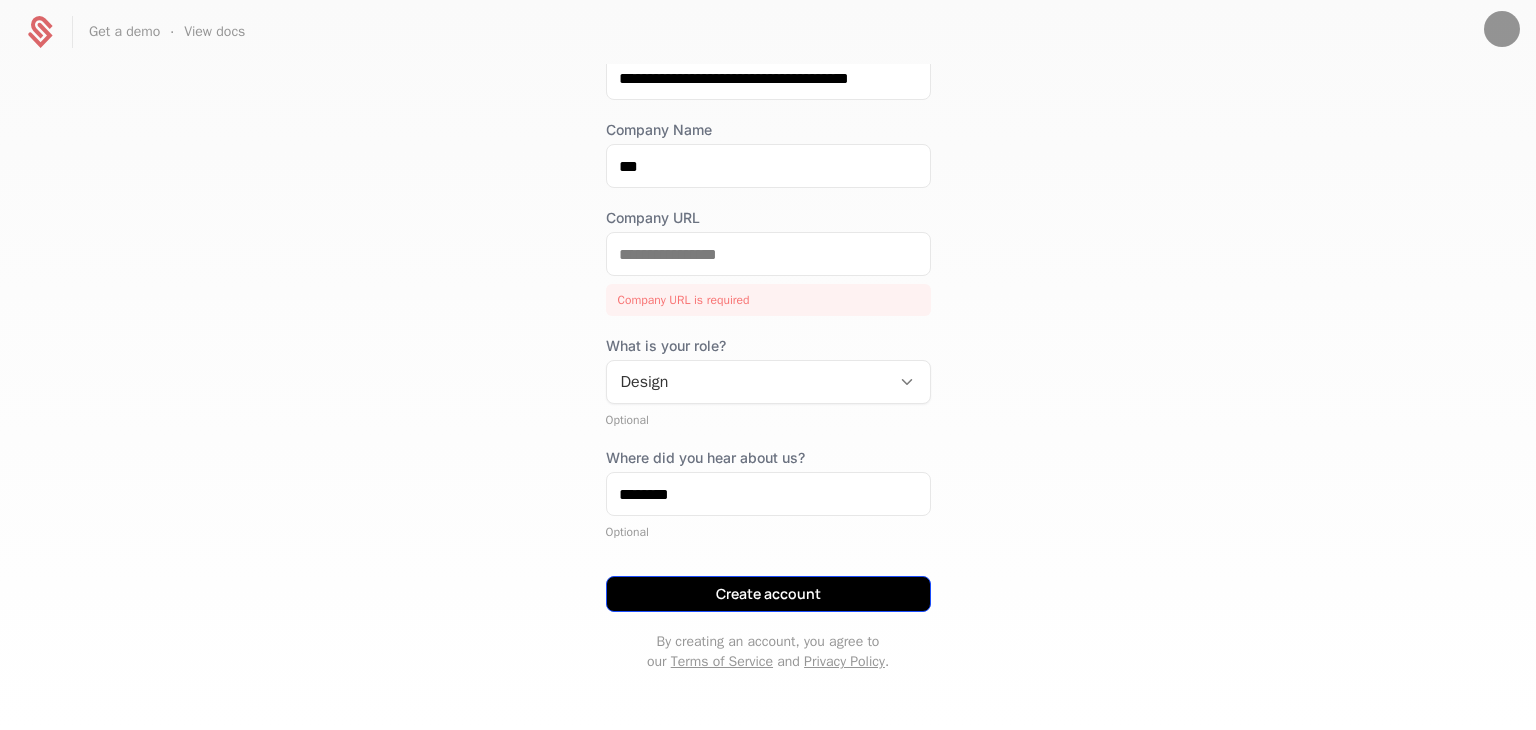 click on "Create account" at bounding box center [768, 594] 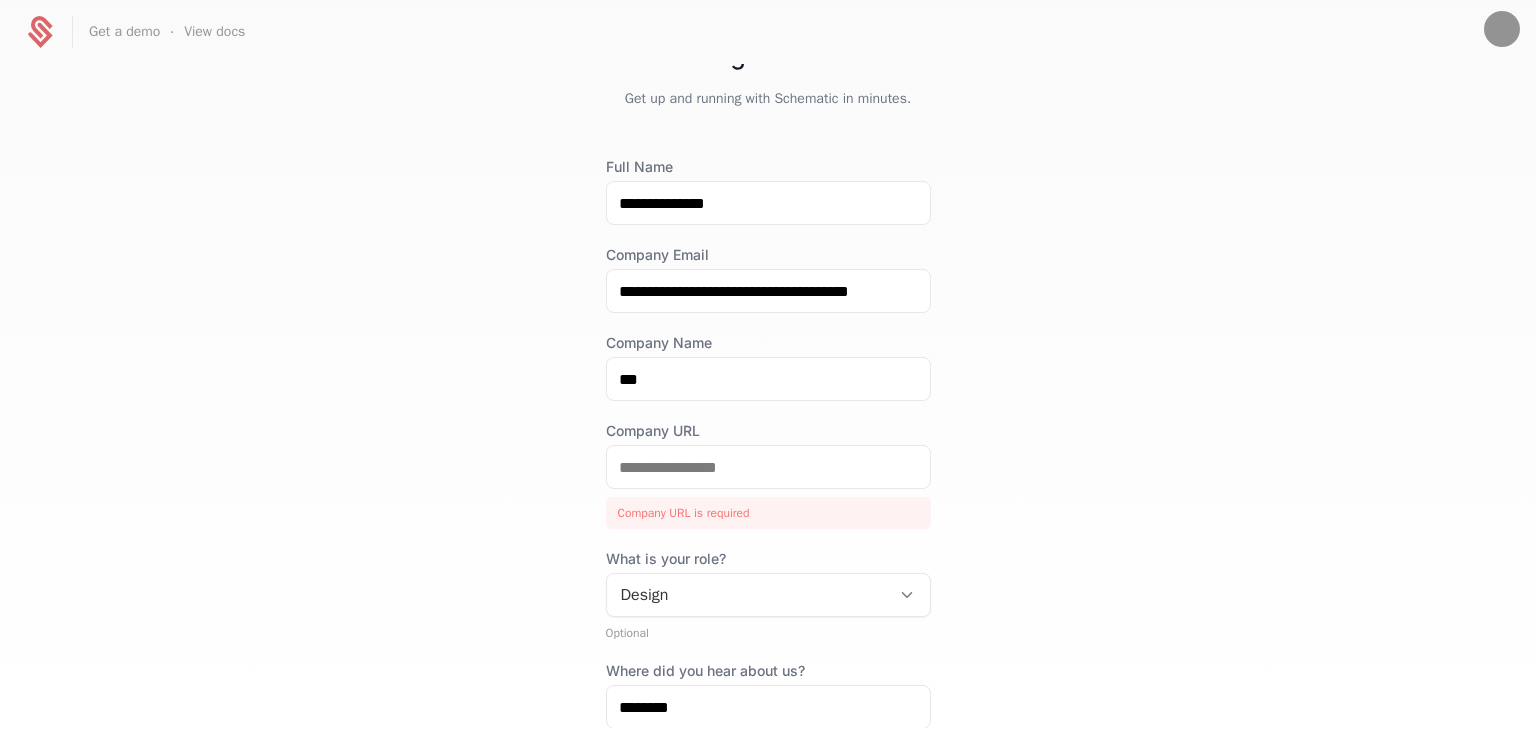 scroll, scrollTop: 44, scrollLeft: 0, axis: vertical 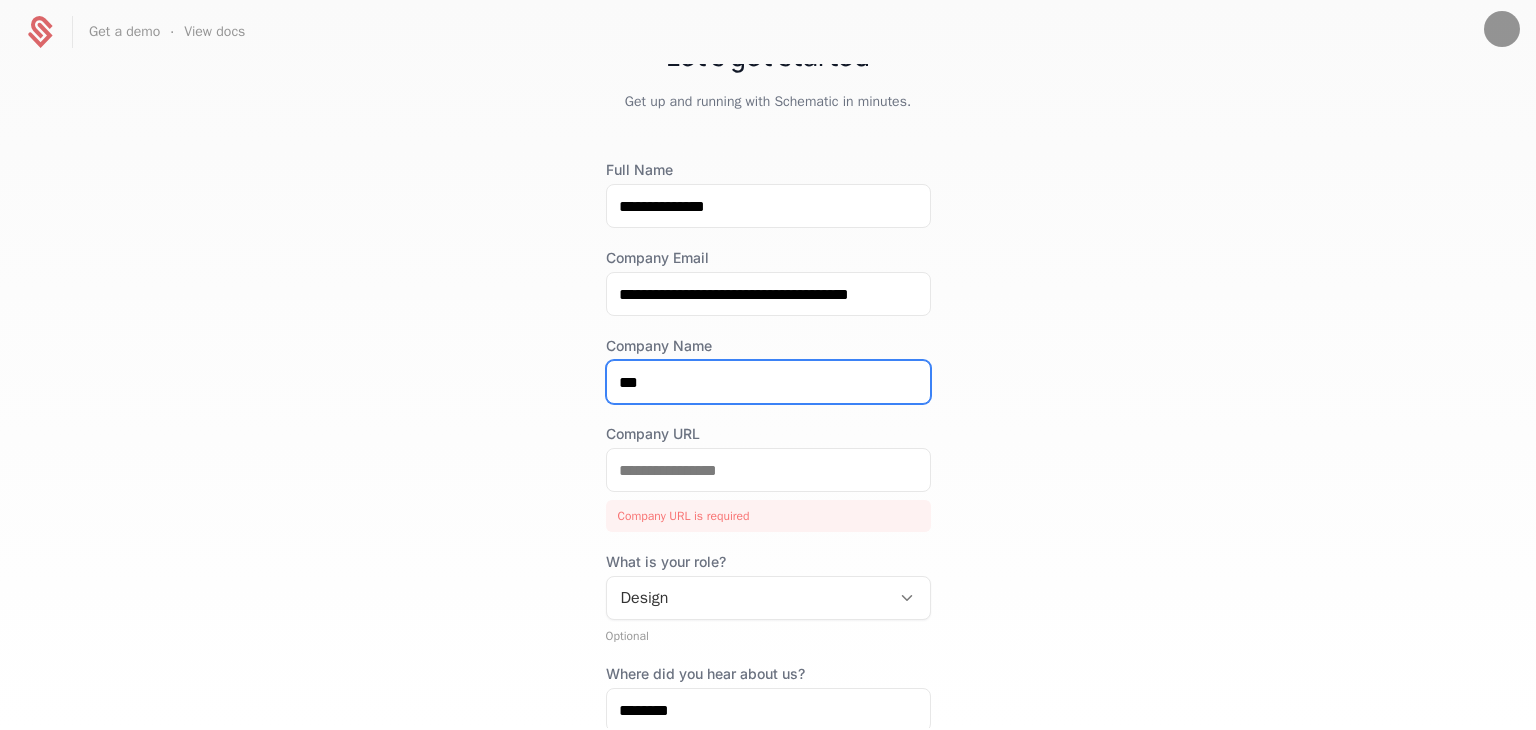 click on "***" at bounding box center (768, 382) 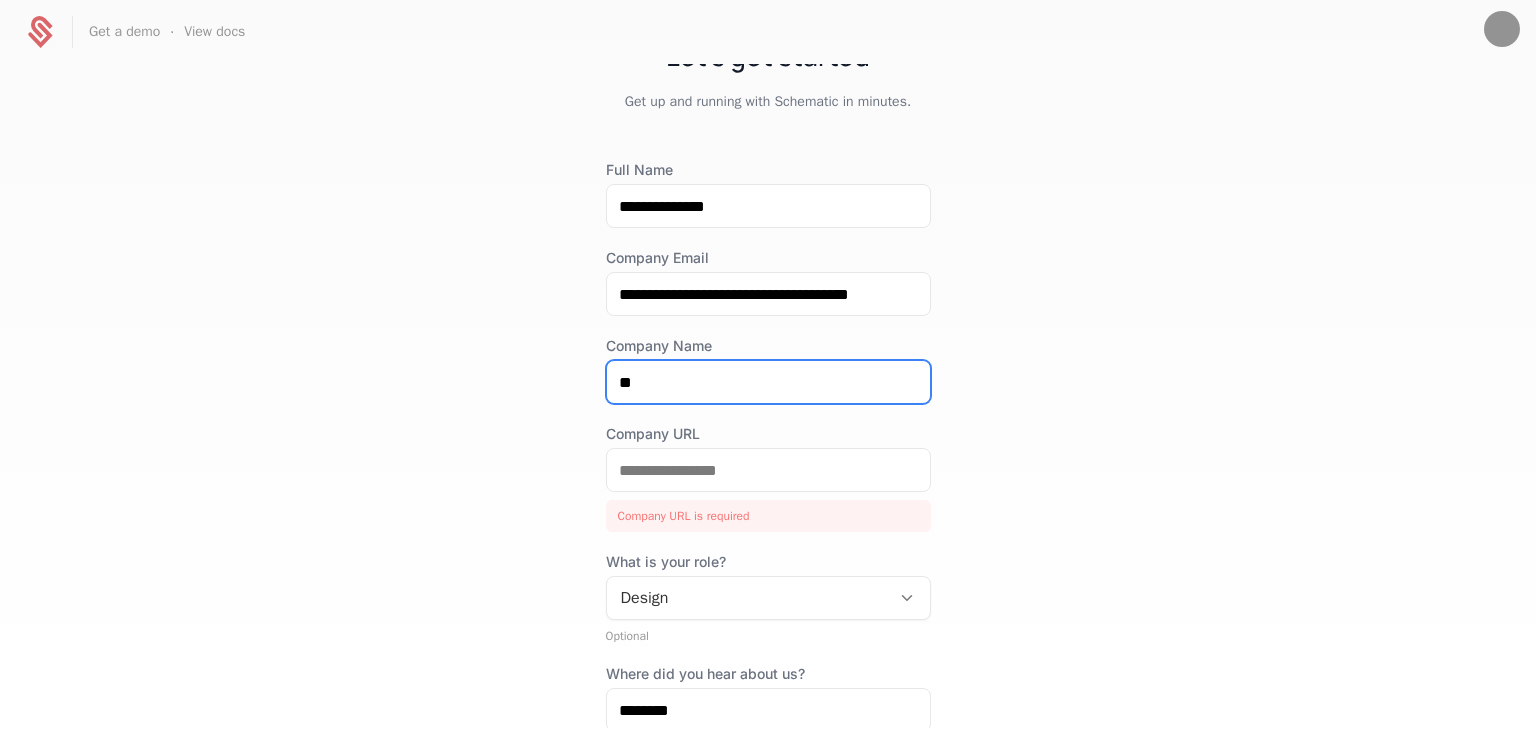 type on "*" 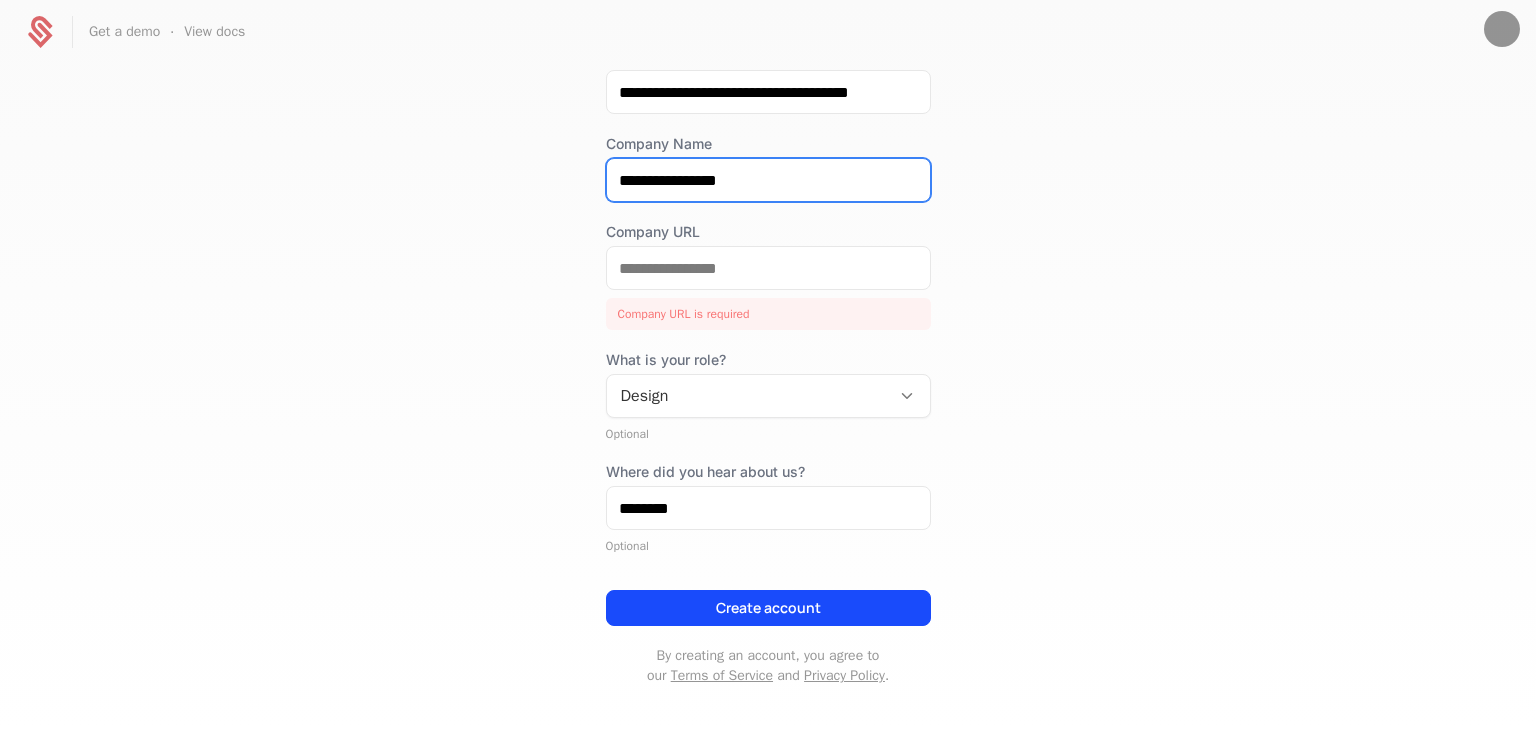 scroll, scrollTop: 244, scrollLeft: 0, axis: vertical 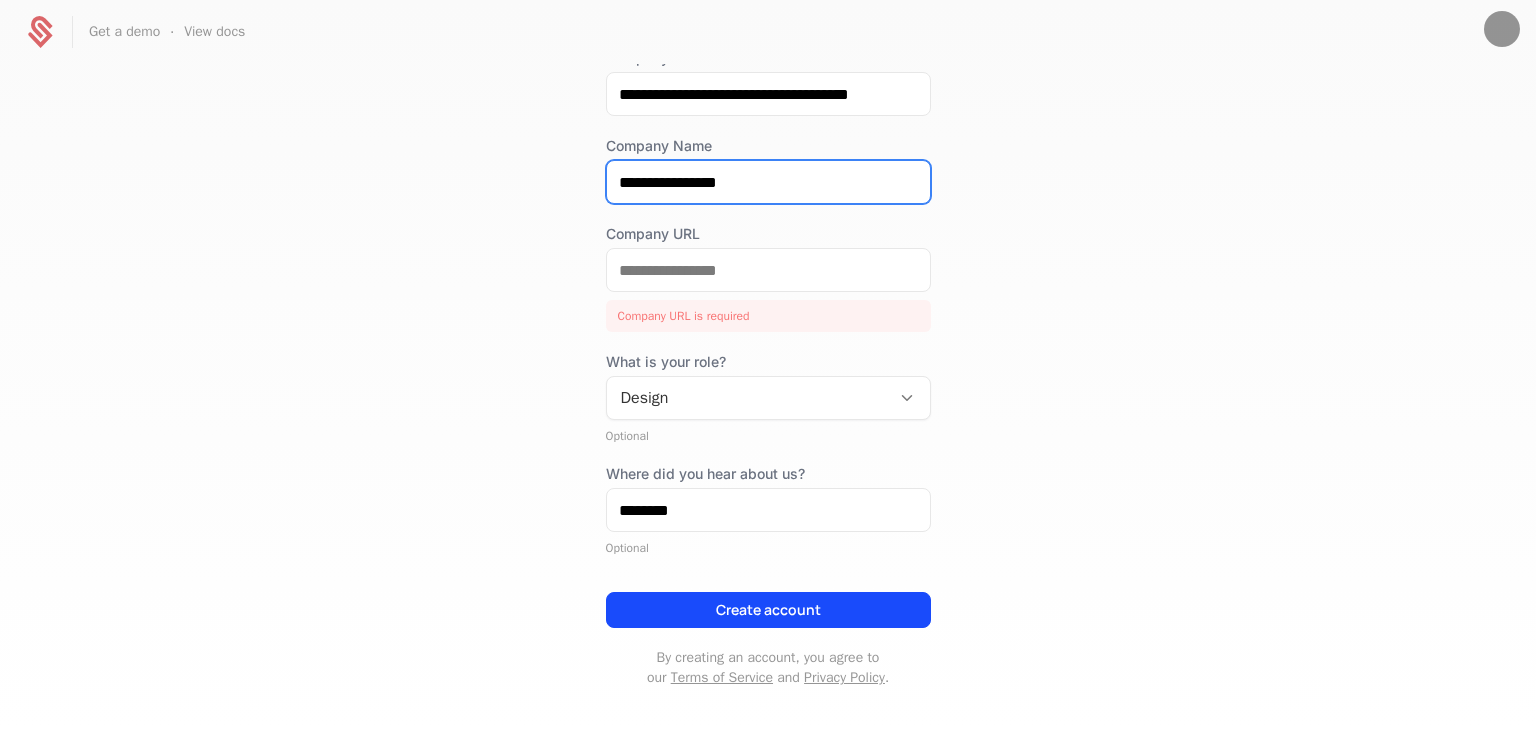 type on "**********" 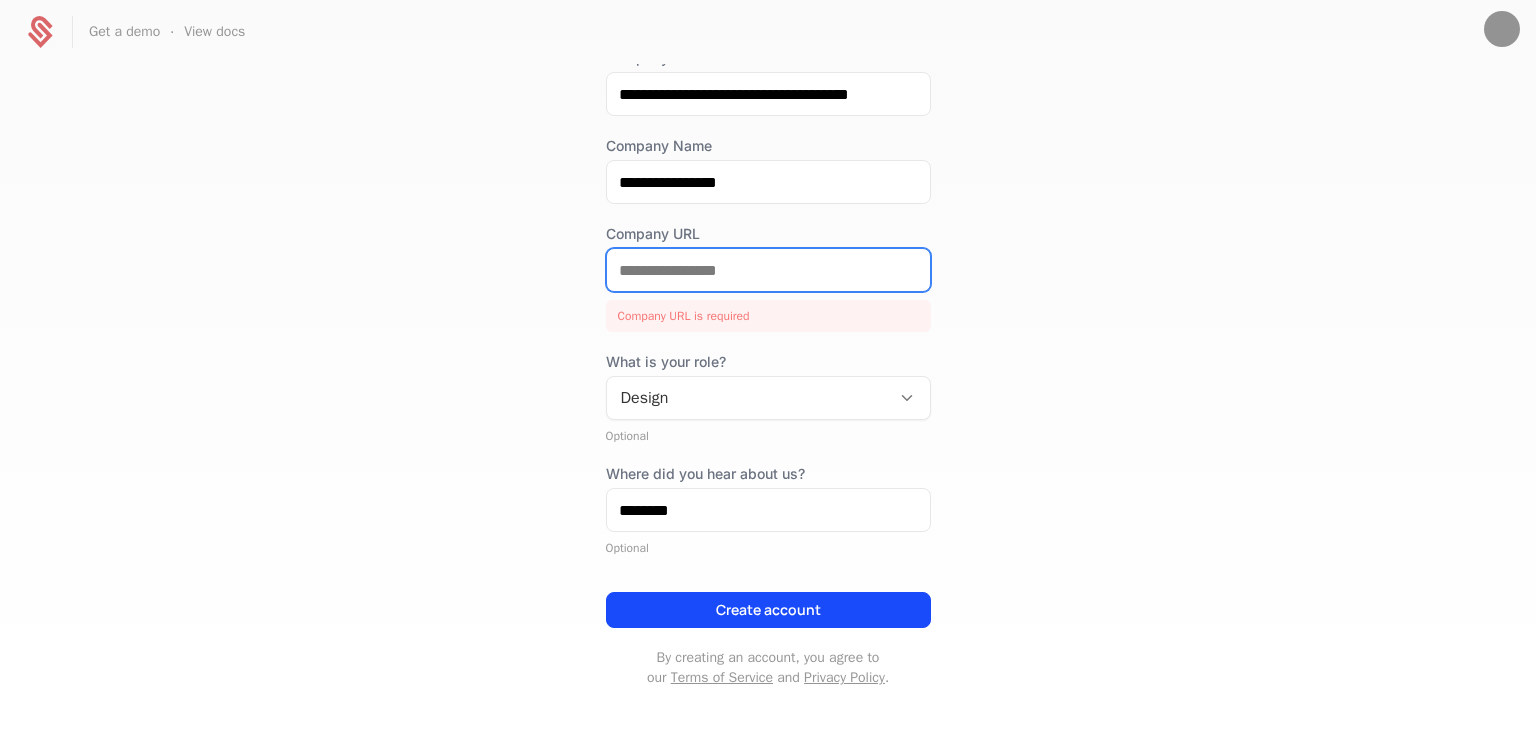 click on "Company URL" at bounding box center [768, 270] 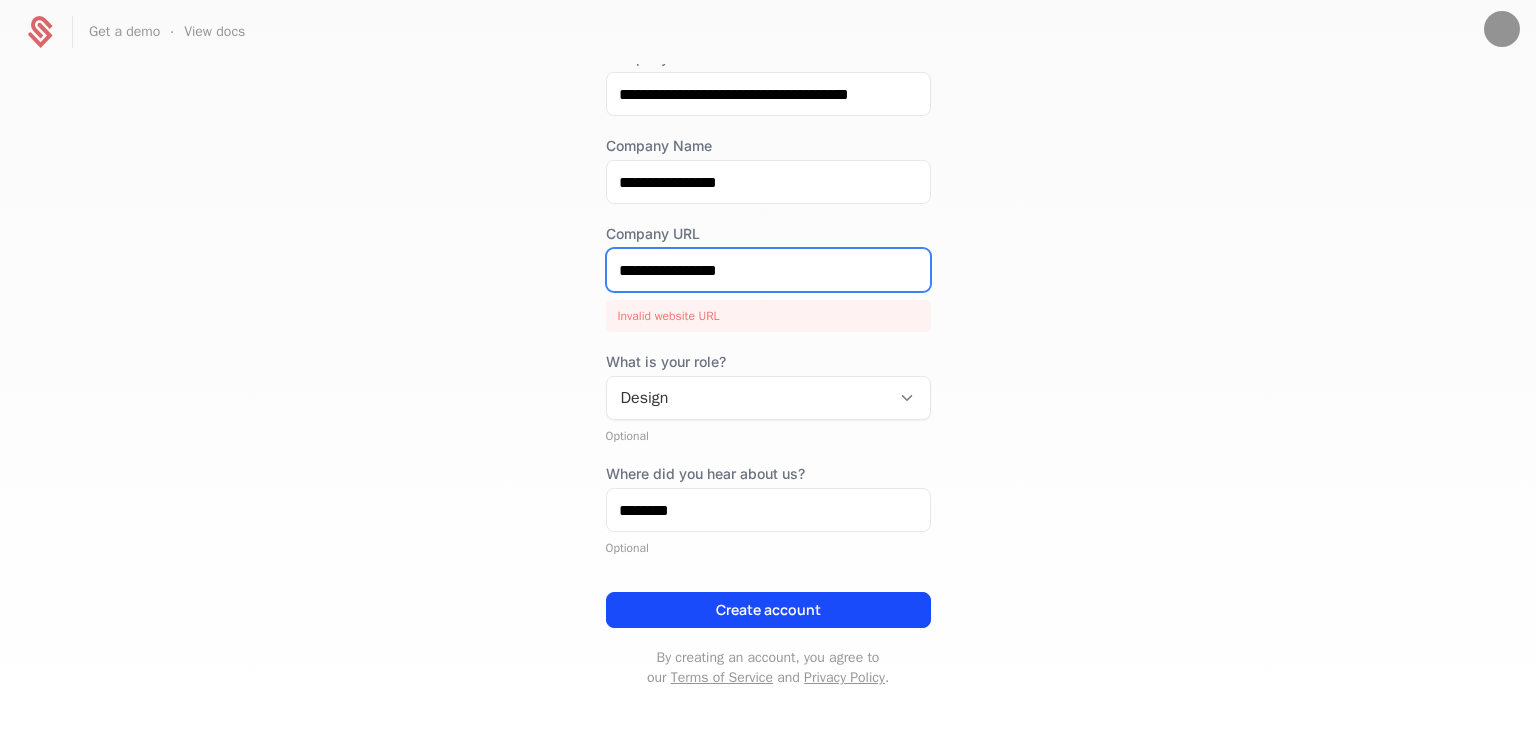 click on "**********" at bounding box center (768, 270) 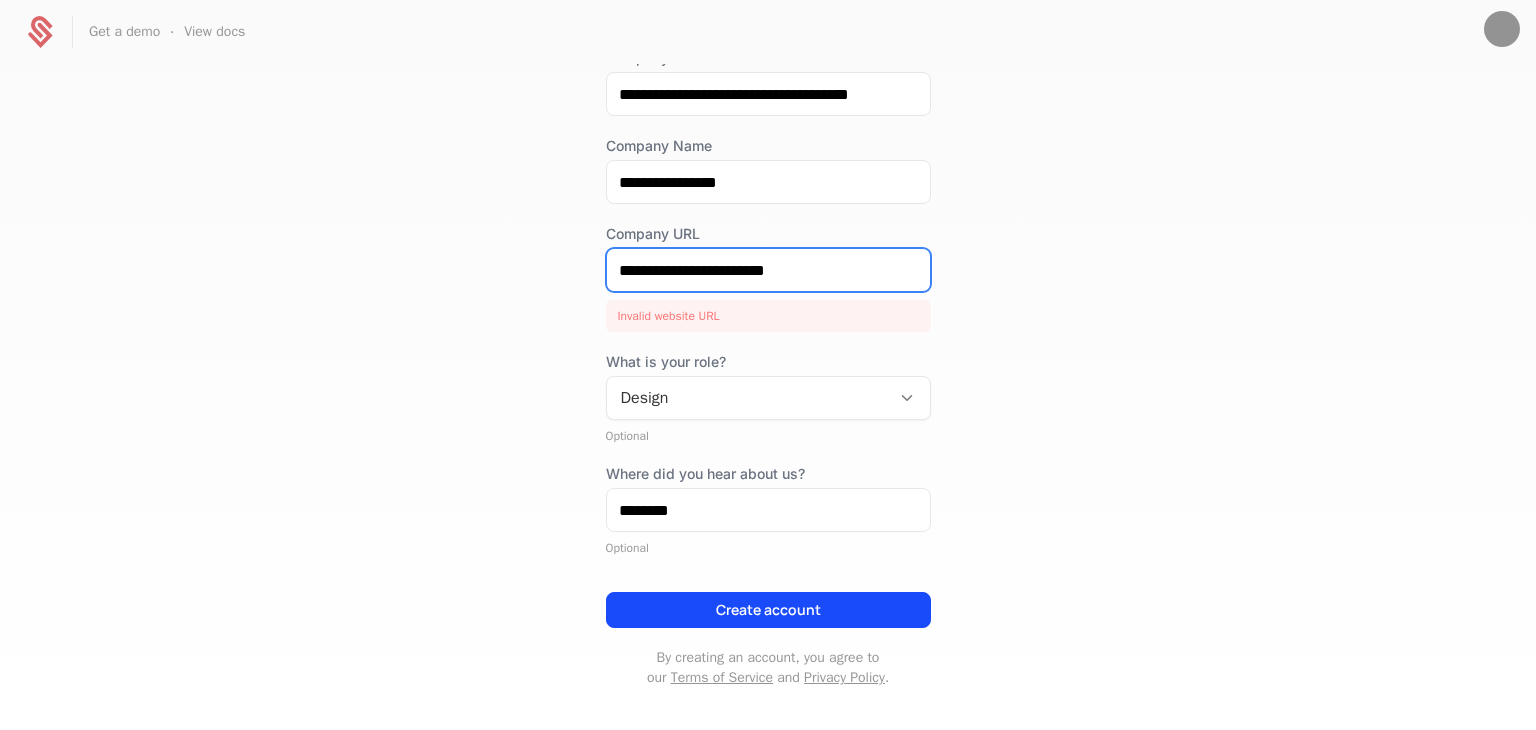 scroll, scrollTop: 220, scrollLeft: 0, axis: vertical 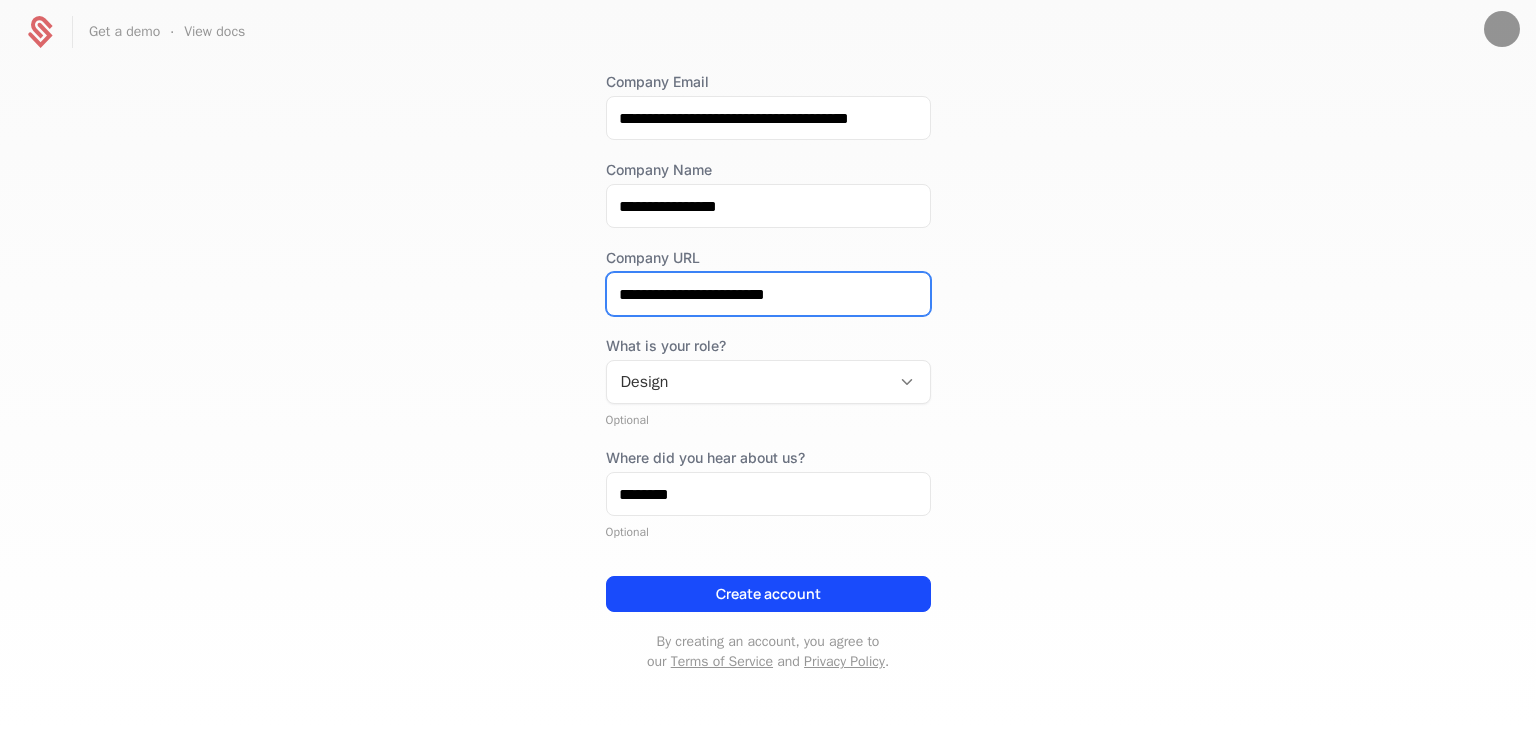 type on "**********" 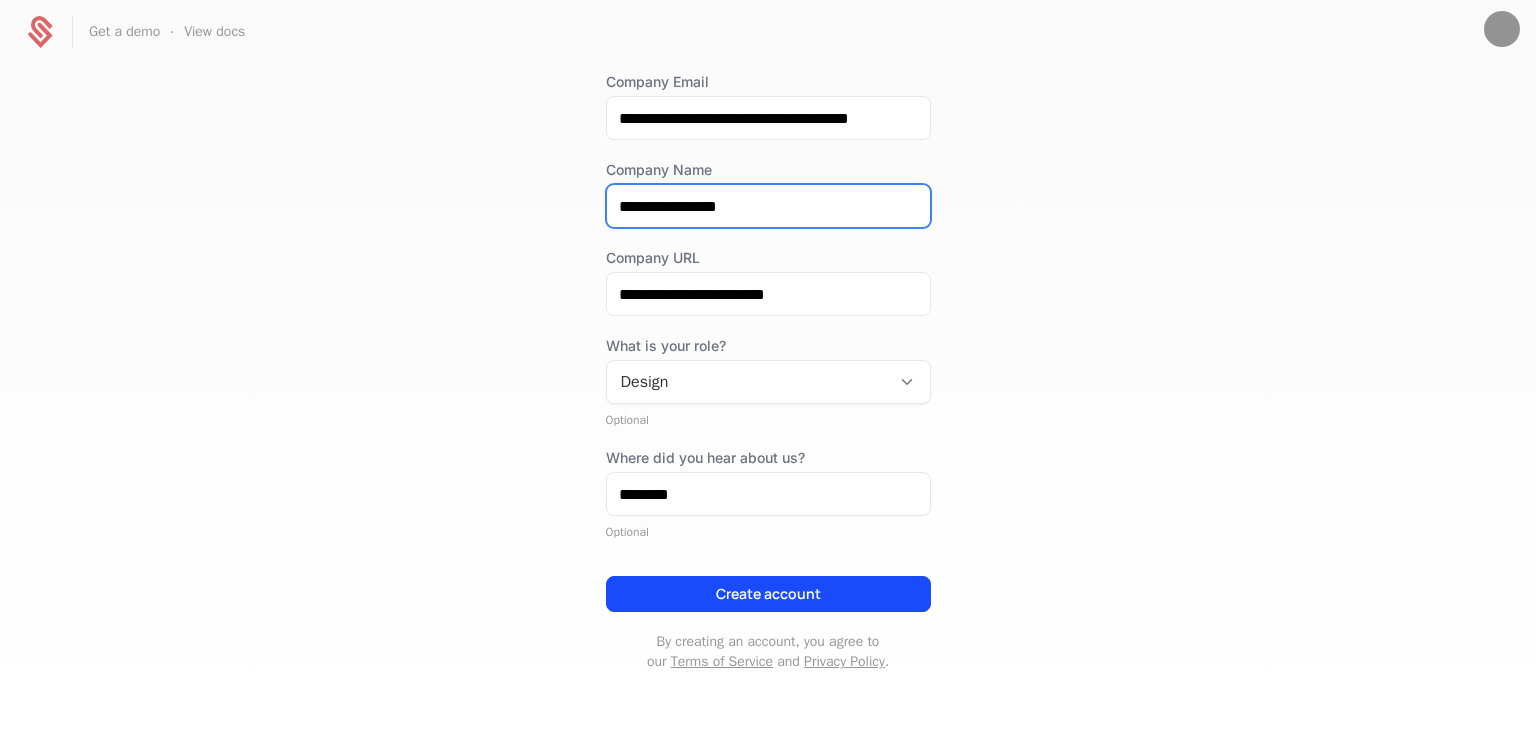 click on "**********" at bounding box center [768, 206] 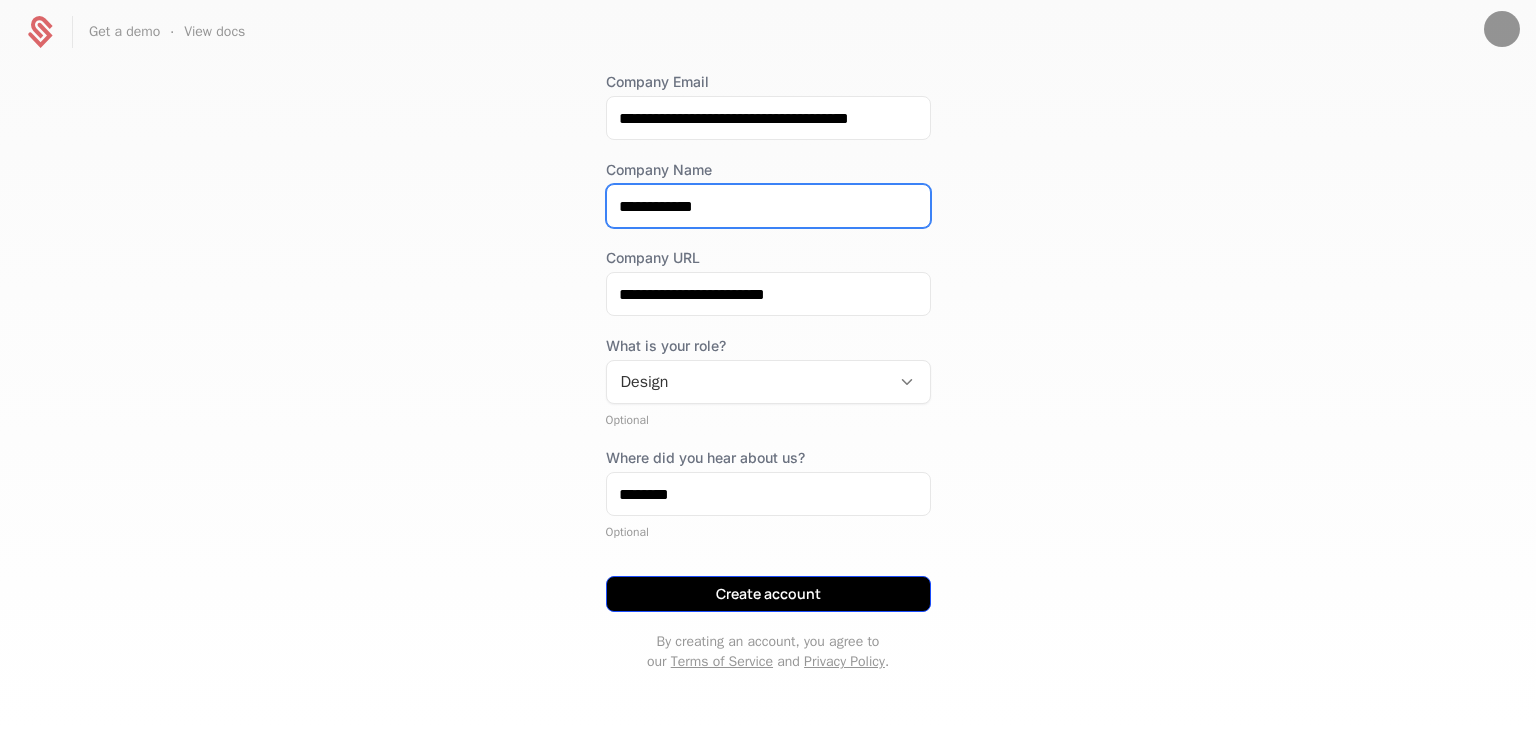 type on "**********" 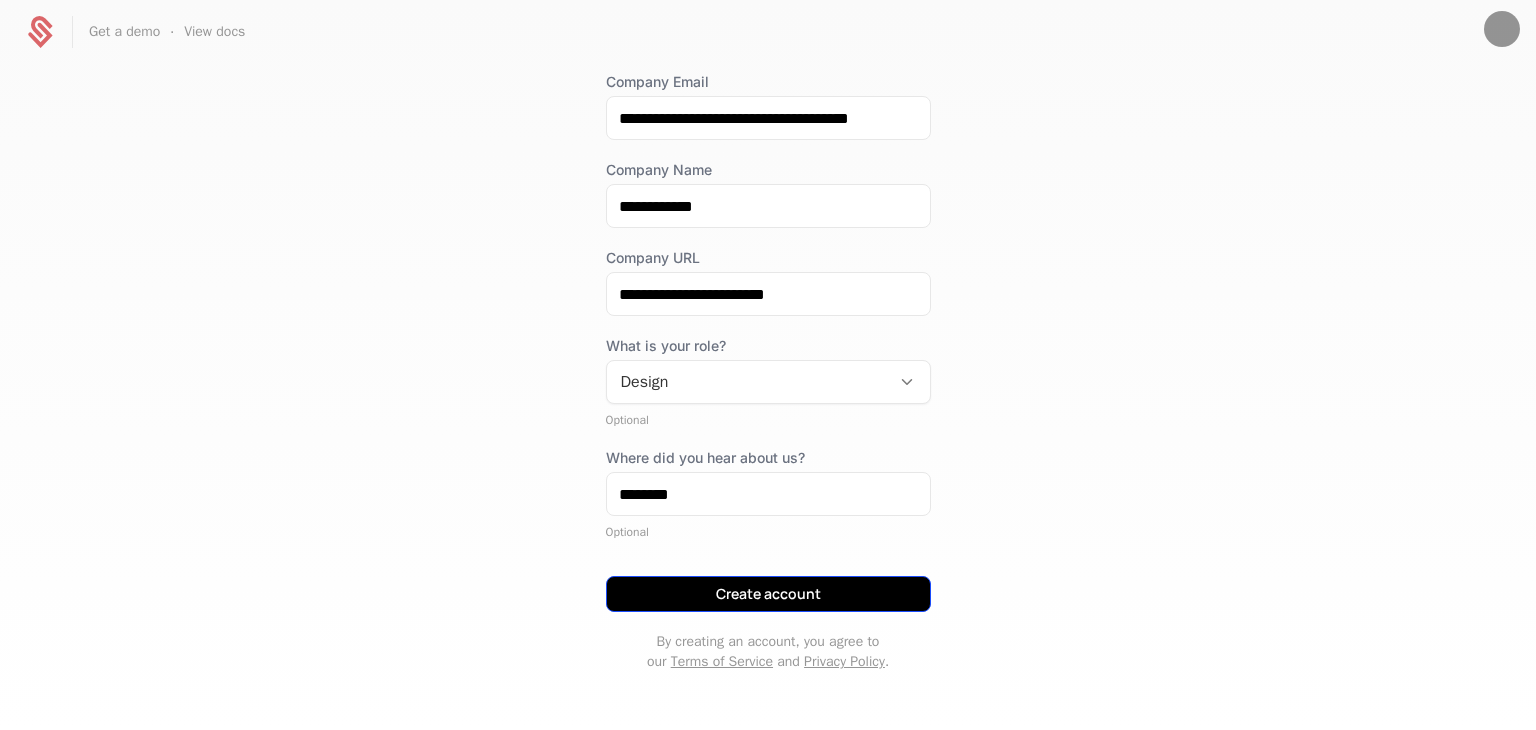 click on "Create account" at bounding box center [768, 594] 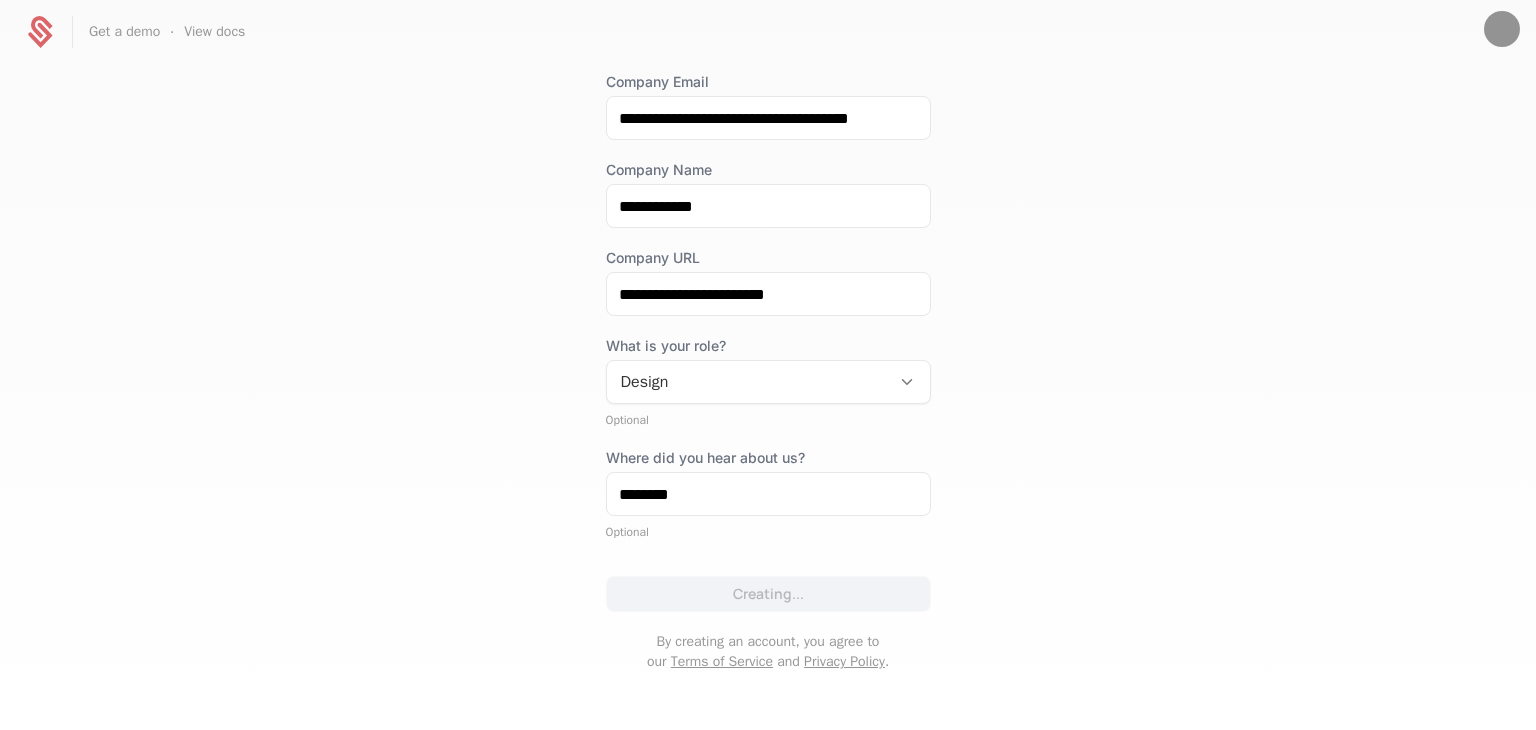 scroll, scrollTop: 219, scrollLeft: 0, axis: vertical 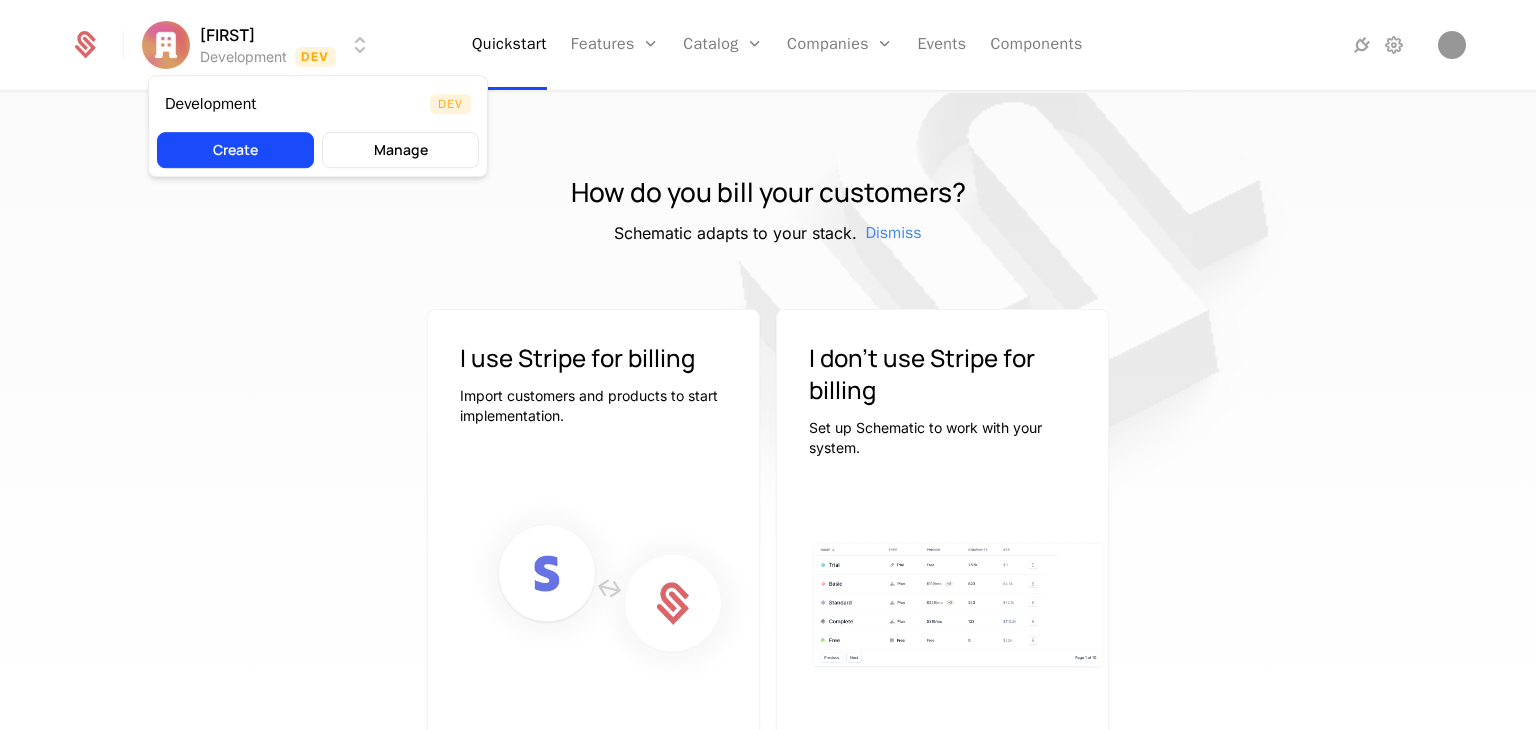 click on "jagadheesvar Development Dev Quickstart Features Features Flags Catalog Plans Add Ons Configuration Companies Companies Users Events Components How do you bill your customers? Schematic adapts to your stack. Dismiss I use Stripe for billing Import customers and products to start implementation. Connect Stripe I don't use Stripe for billing Set up Schematic to work with your system. I don't use Stripe
Best Viewed on Desktop You're currently viewing this on a  mobile device . For the best experience,   we recommend using a desktop or larger screens , as the application isn't fully optimized for smaller resolutions just yet. Got it  Development Dev Create Manage" at bounding box center (768, 365) 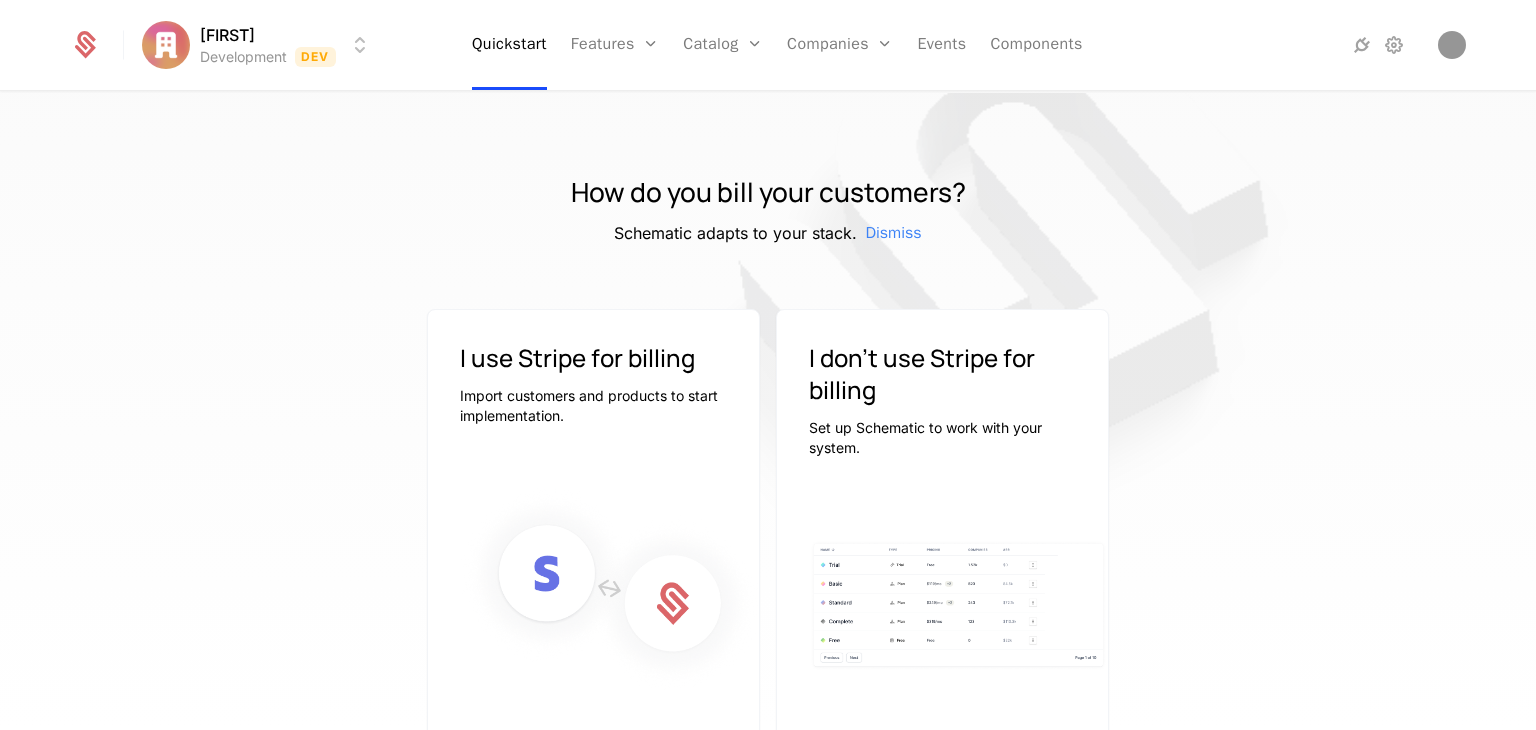 click on "jagadheesvar Development Dev Quickstart Features Features Flags Catalog Plans Add Ons Configuration Companies Companies Users Events Components How do you bill your customers? Schematic adapts to your stack. Dismiss I use Stripe for billing Import customers and products to start implementation. Connect Stripe I don't use Stripe for billing Set up Schematic to work with your system. I don't use Stripe
Best Viewed on Desktop You're currently viewing this on a  mobile device . For the best experience,   we recommend using a desktop or larger screens , as the application isn't fully optimized for smaller resolutions just yet. Got it" at bounding box center (768, 365) 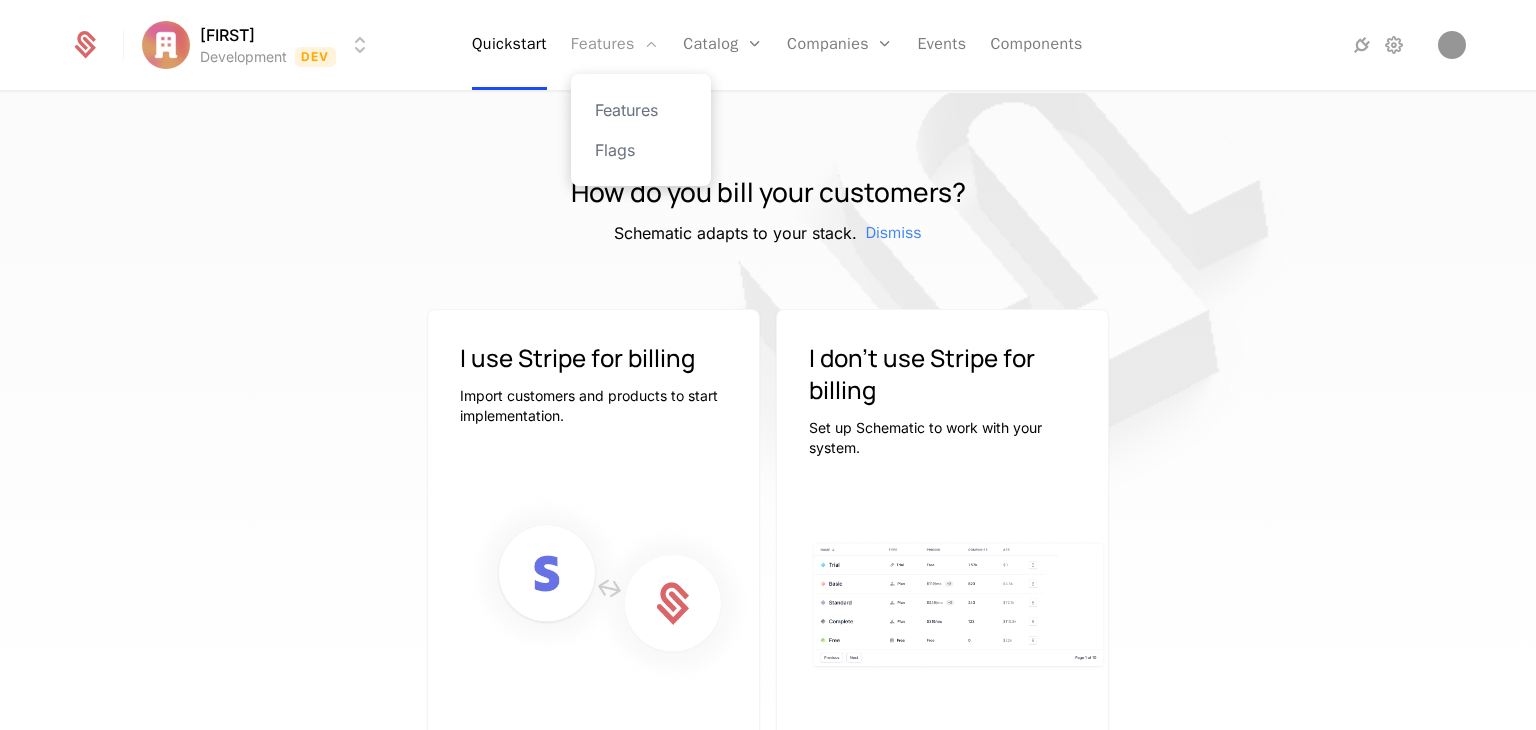 click on "Features" at bounding box center [615, 45] 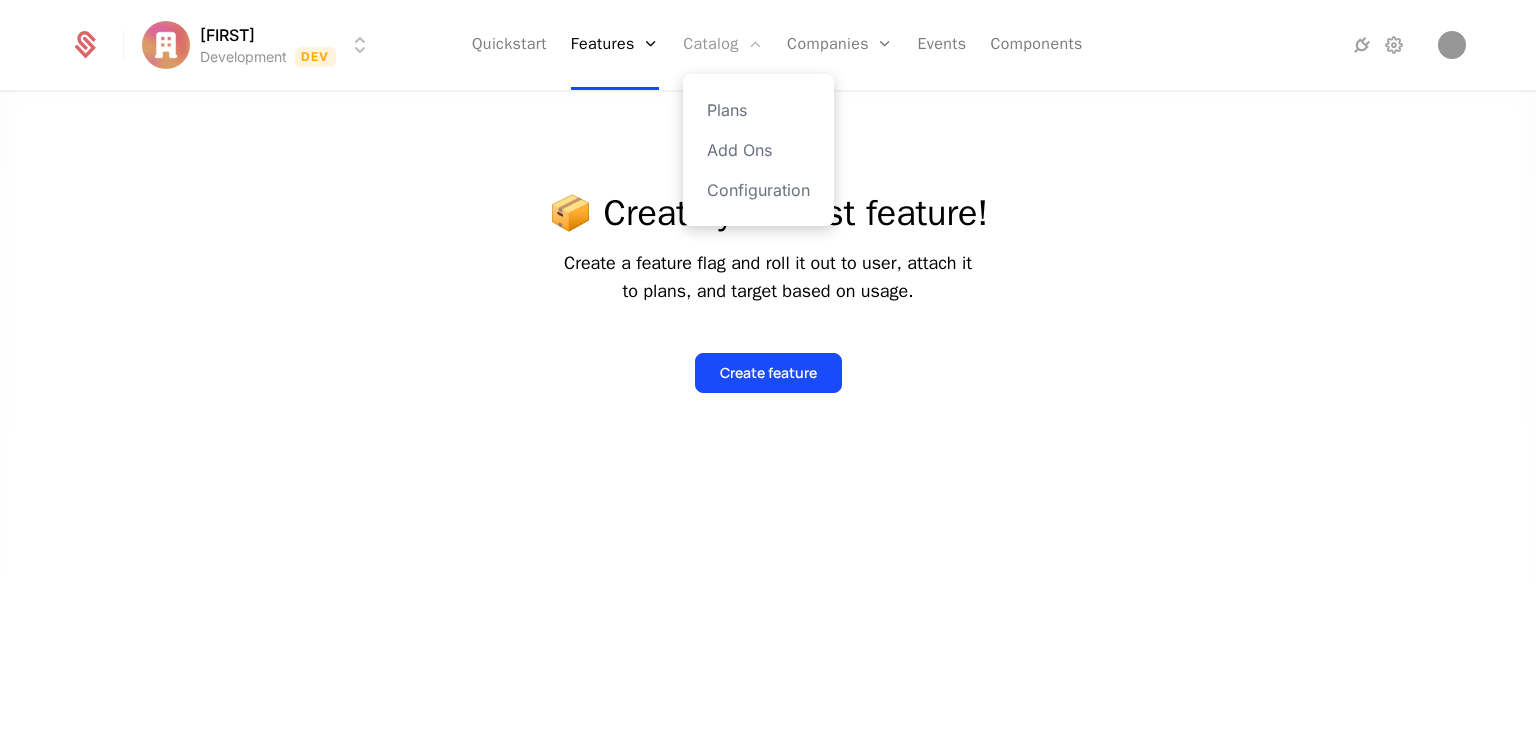click on "Catalog" at bounding box center [723, 45] 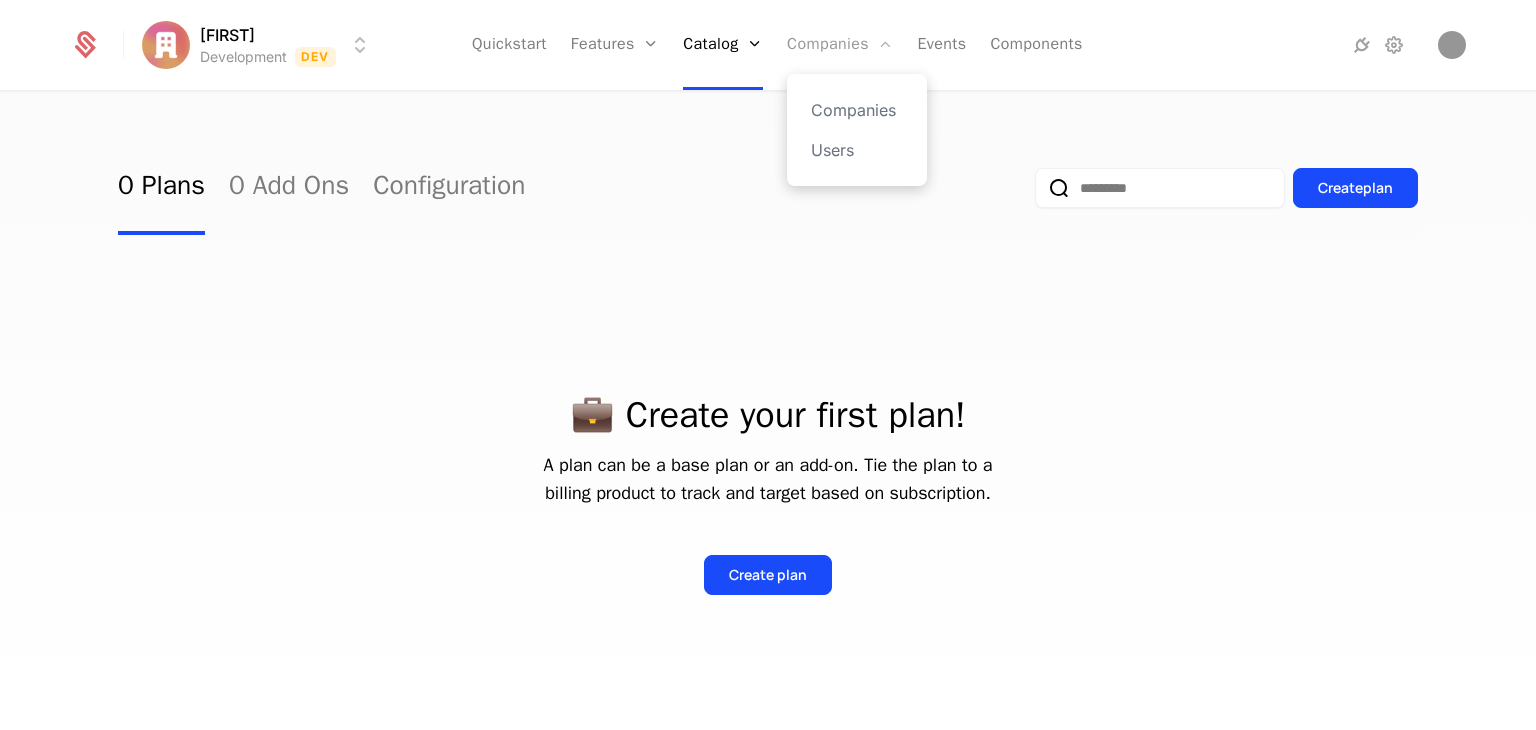 click on "Companies" at bounding box center [840, 45] 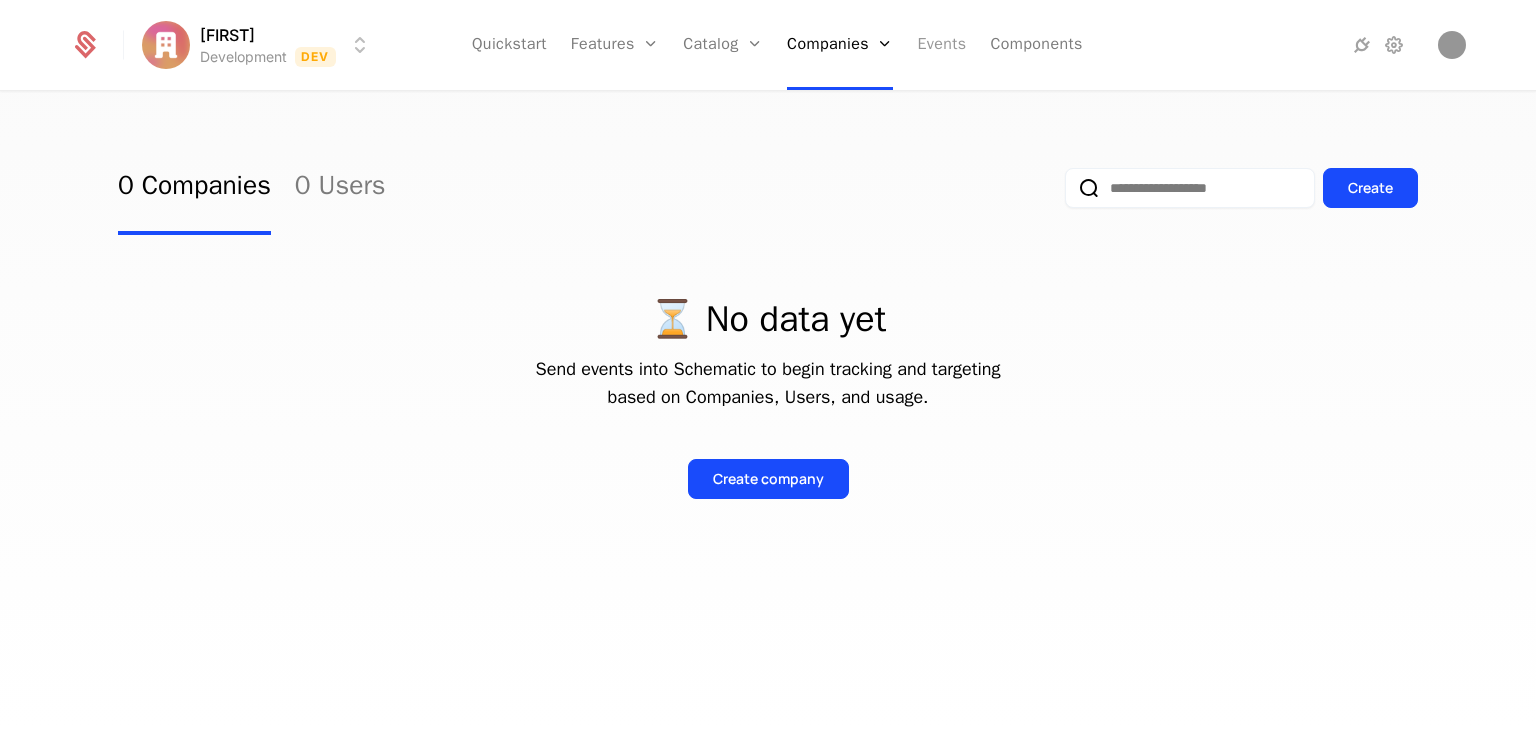 click on "Events" at bounding box center [941, 45] 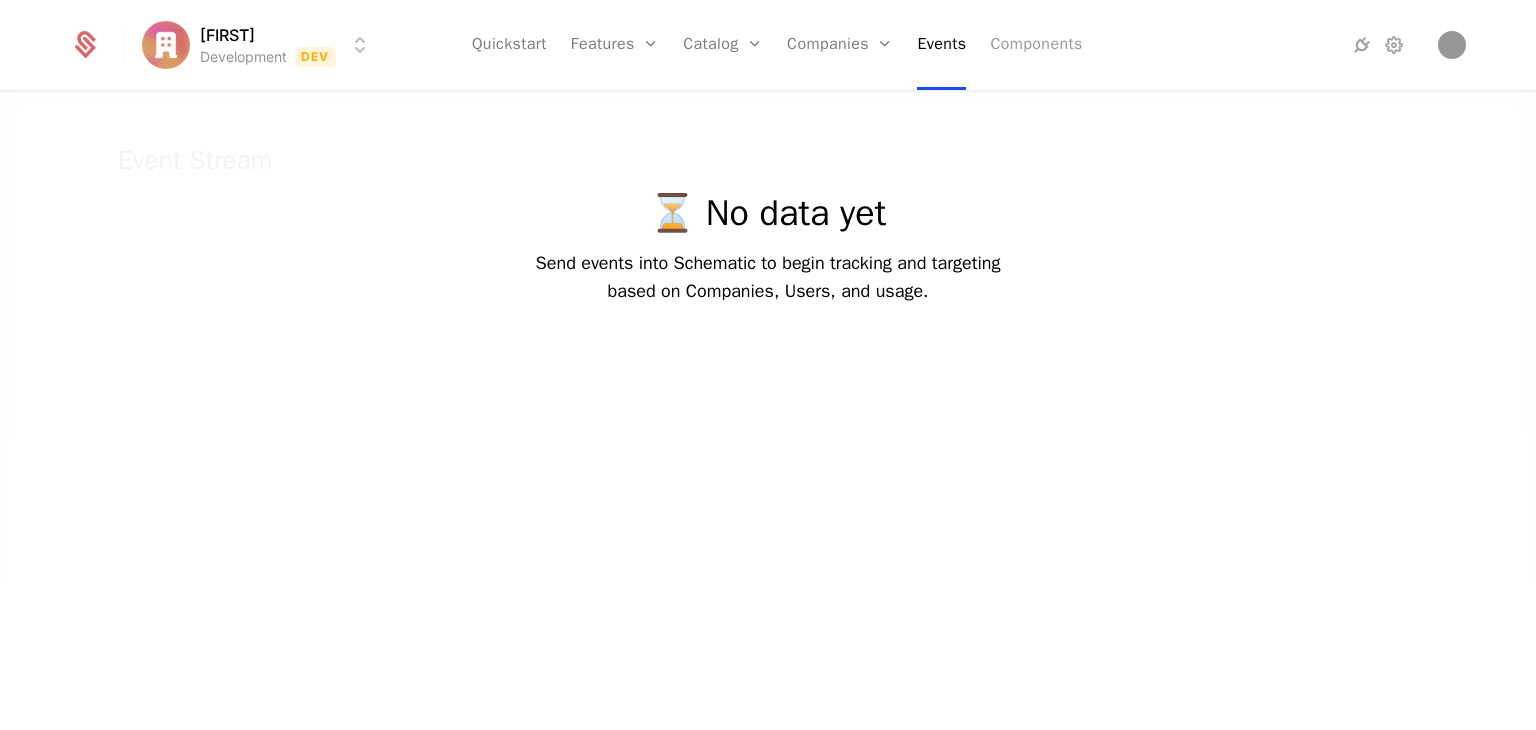 click on "Components" at bounding box center [1036, 45] 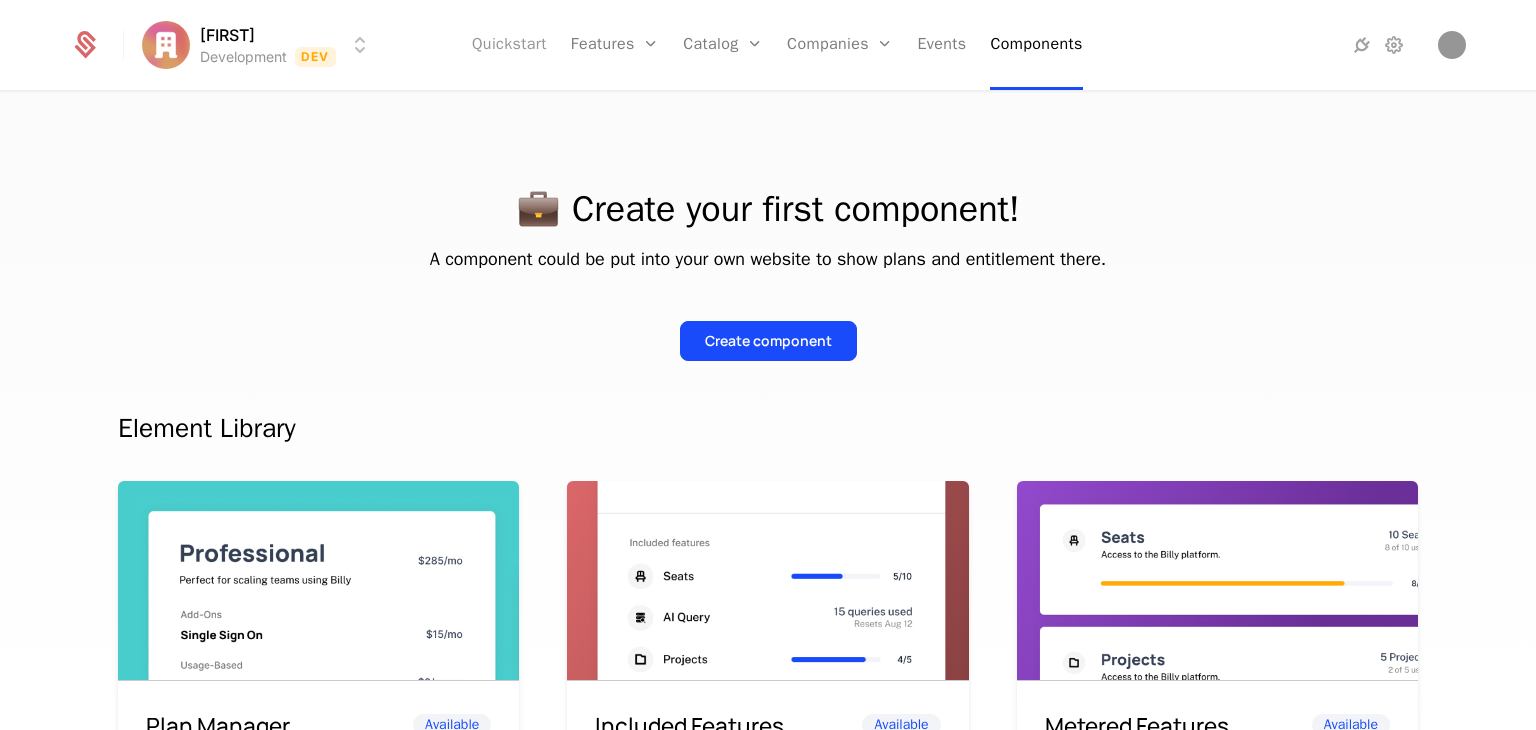 click on "Quickstart" at bounding box center (509, 45) 